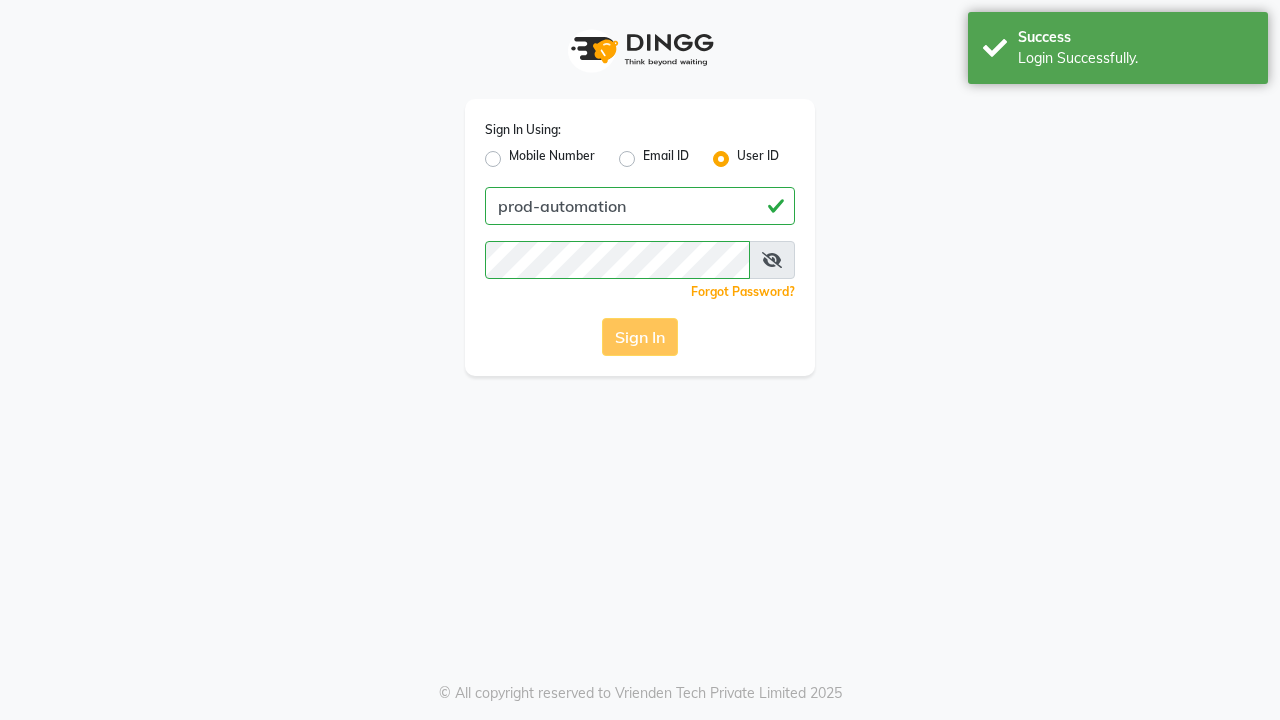 scroll, scrollTop: 0, scrollLeft: 0, axis: both 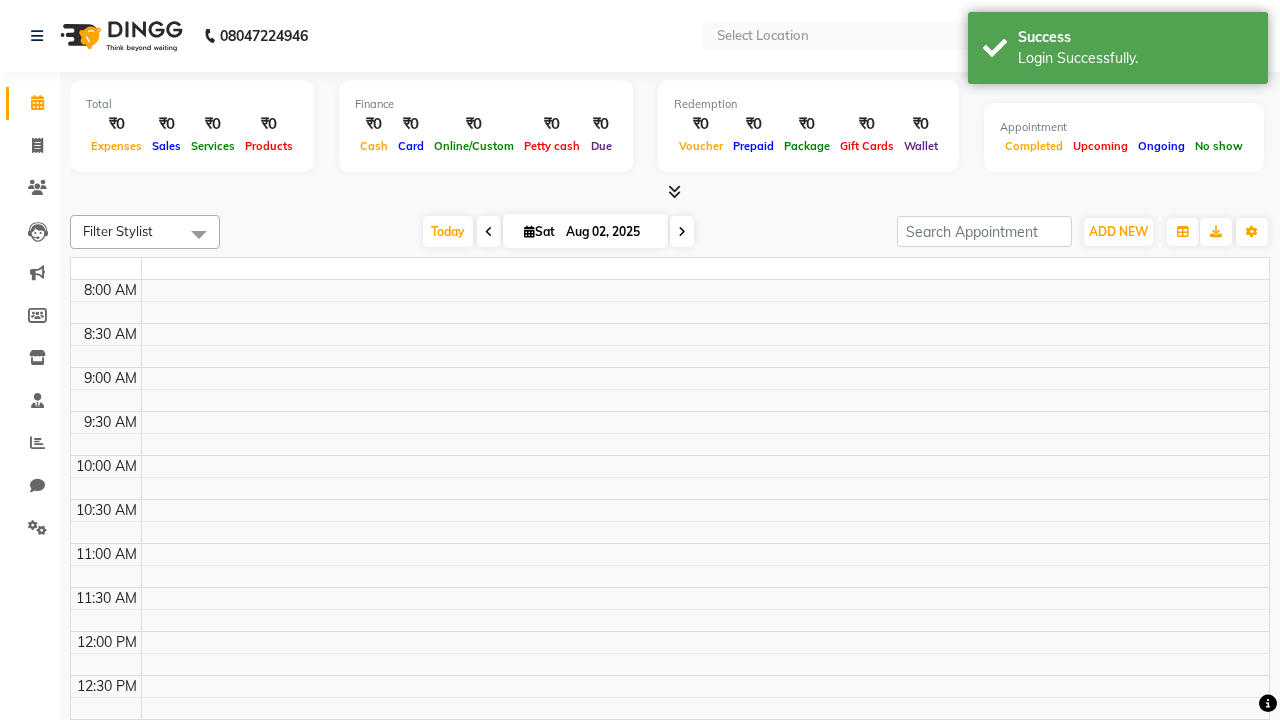 select on "en" 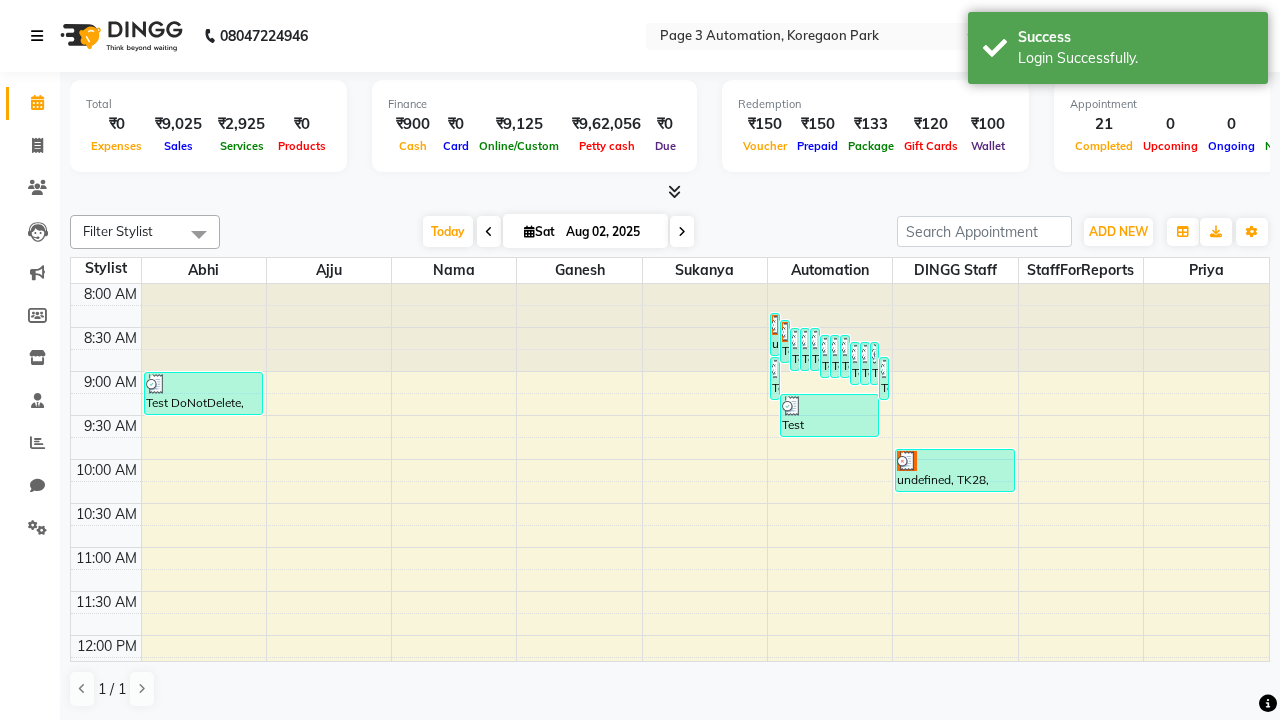 click at bounding box center [37, 36] 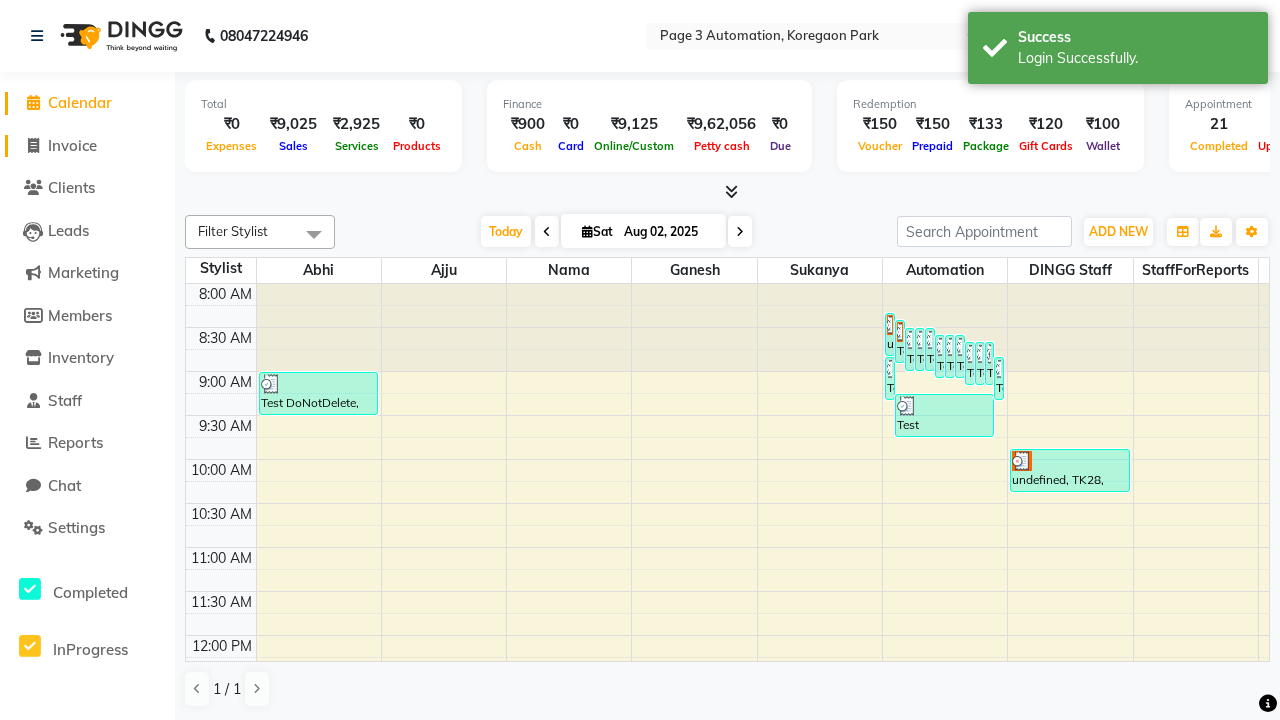 click on "Invoice" 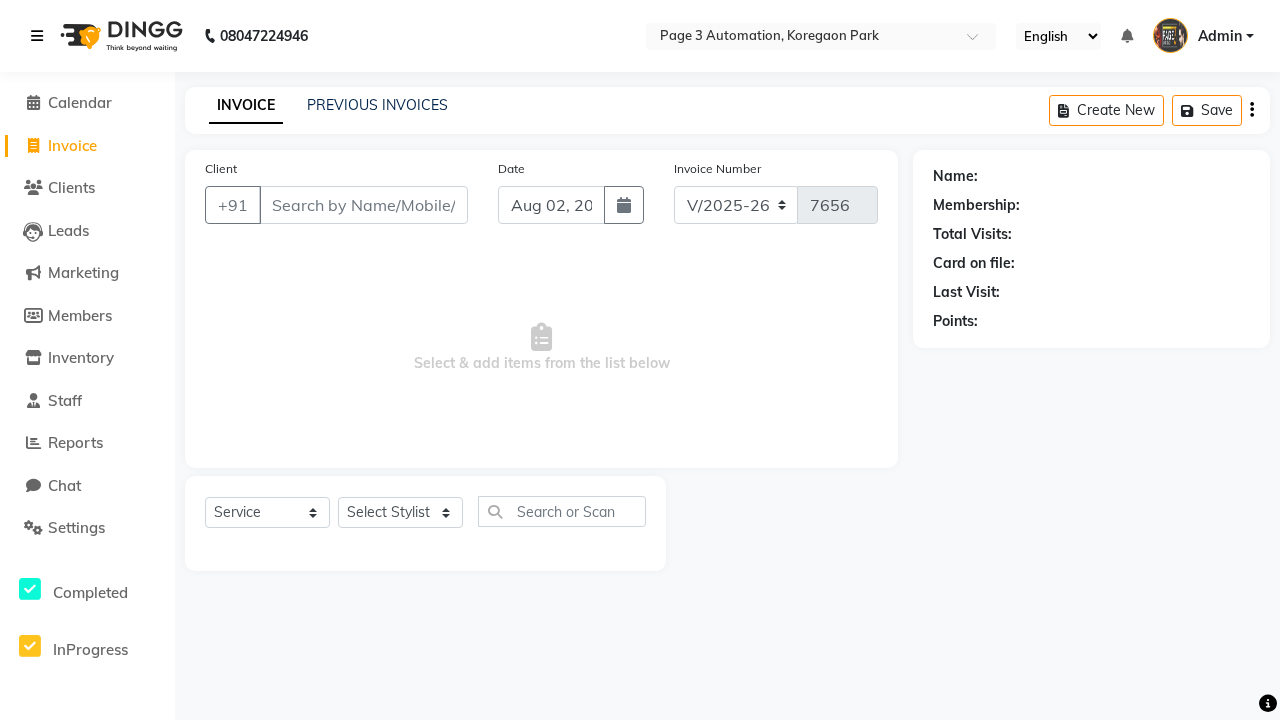 click at bounding box center [37, 36] 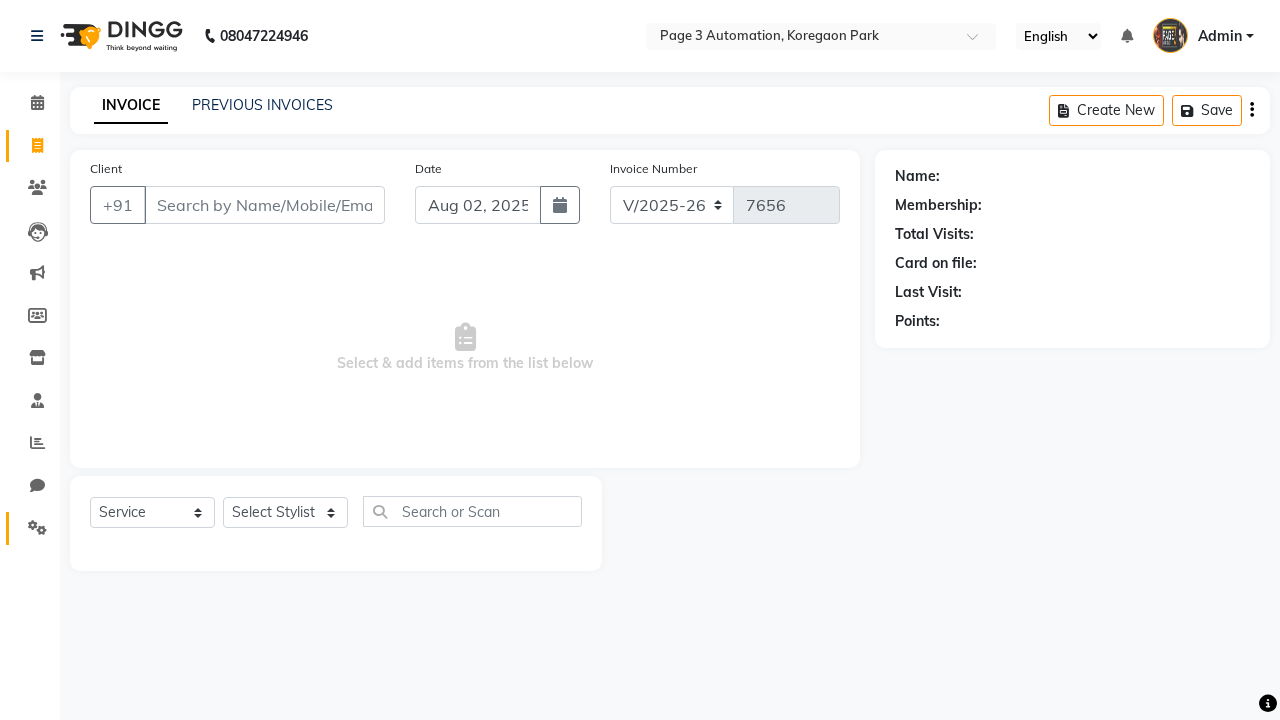 click 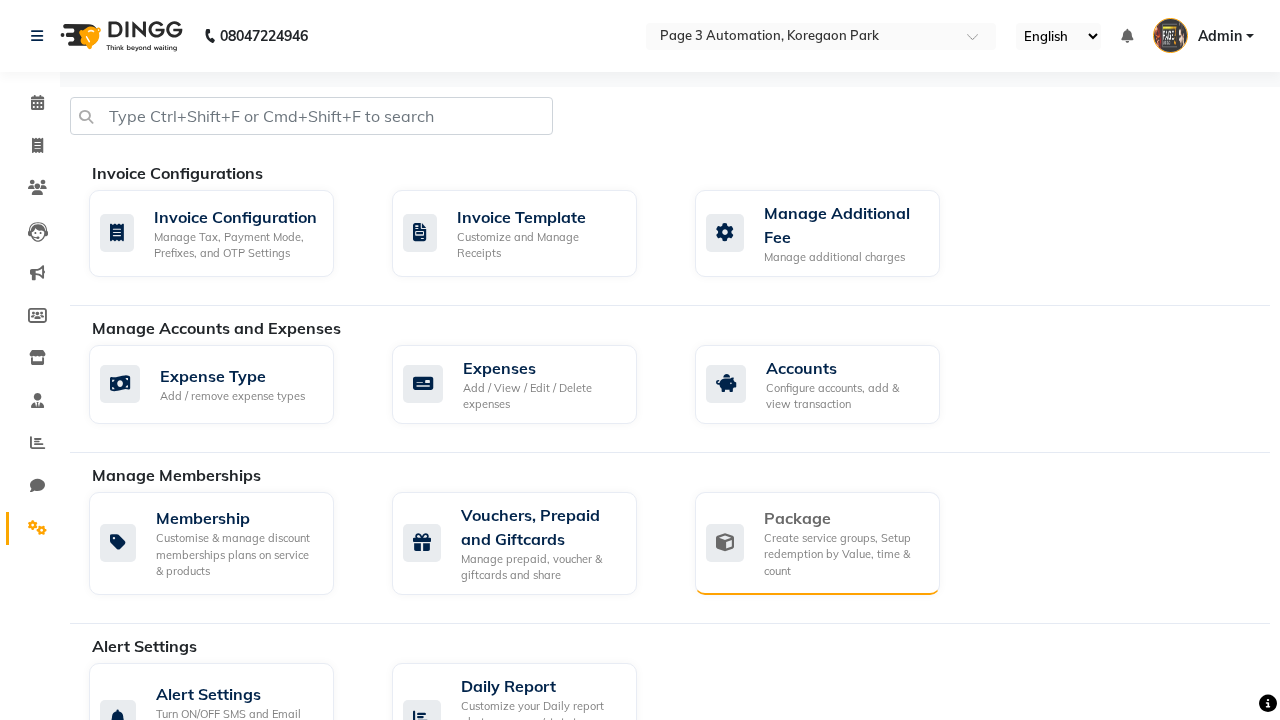 click on "Package" 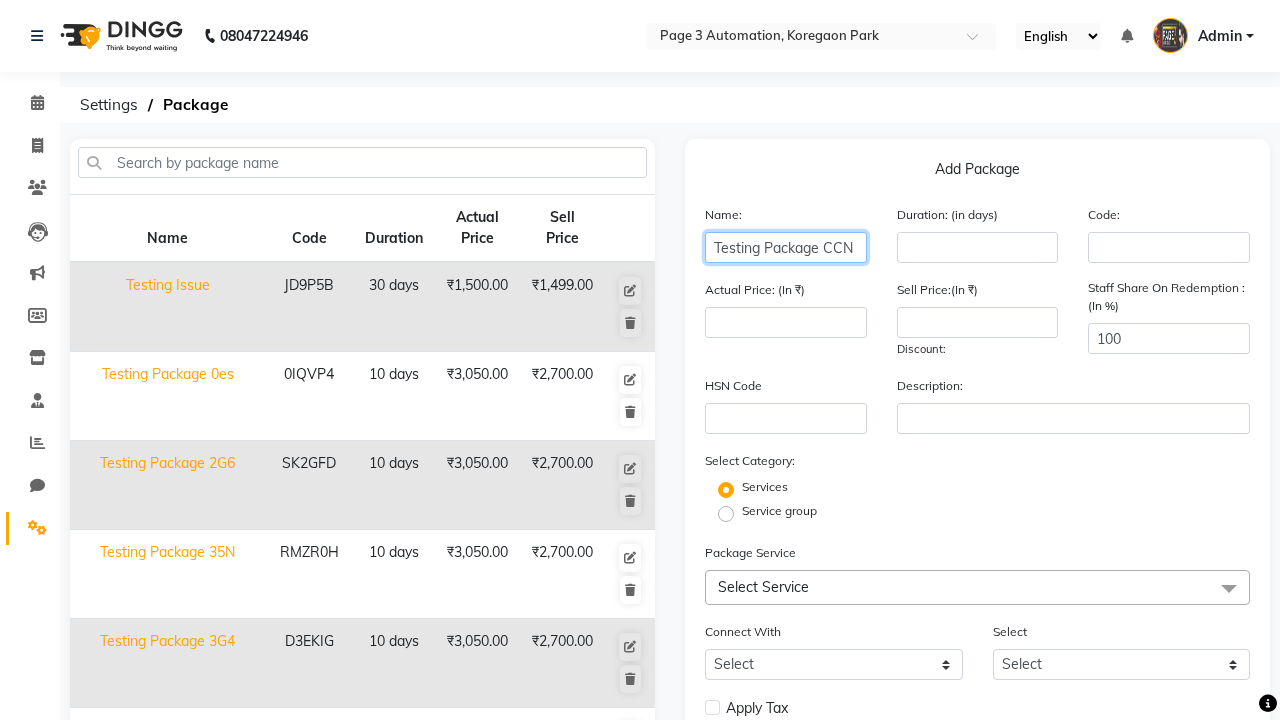 type on "Testing Package CCN" 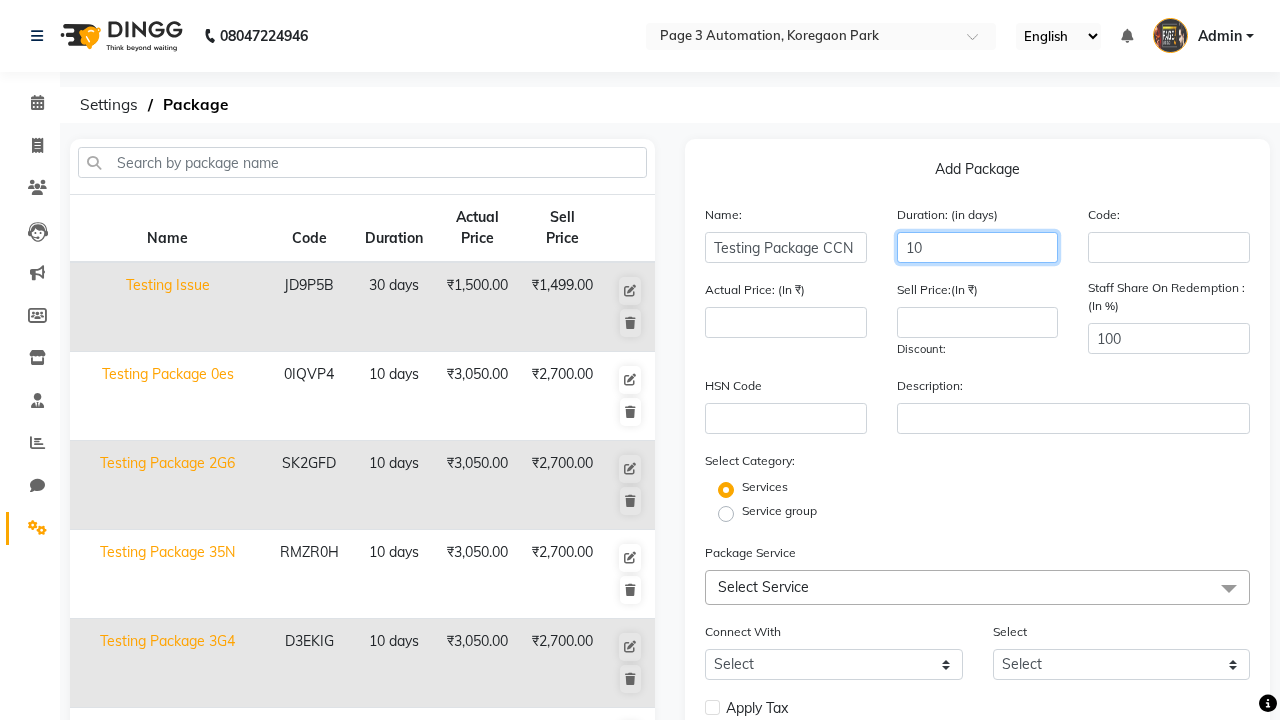 type on "10" 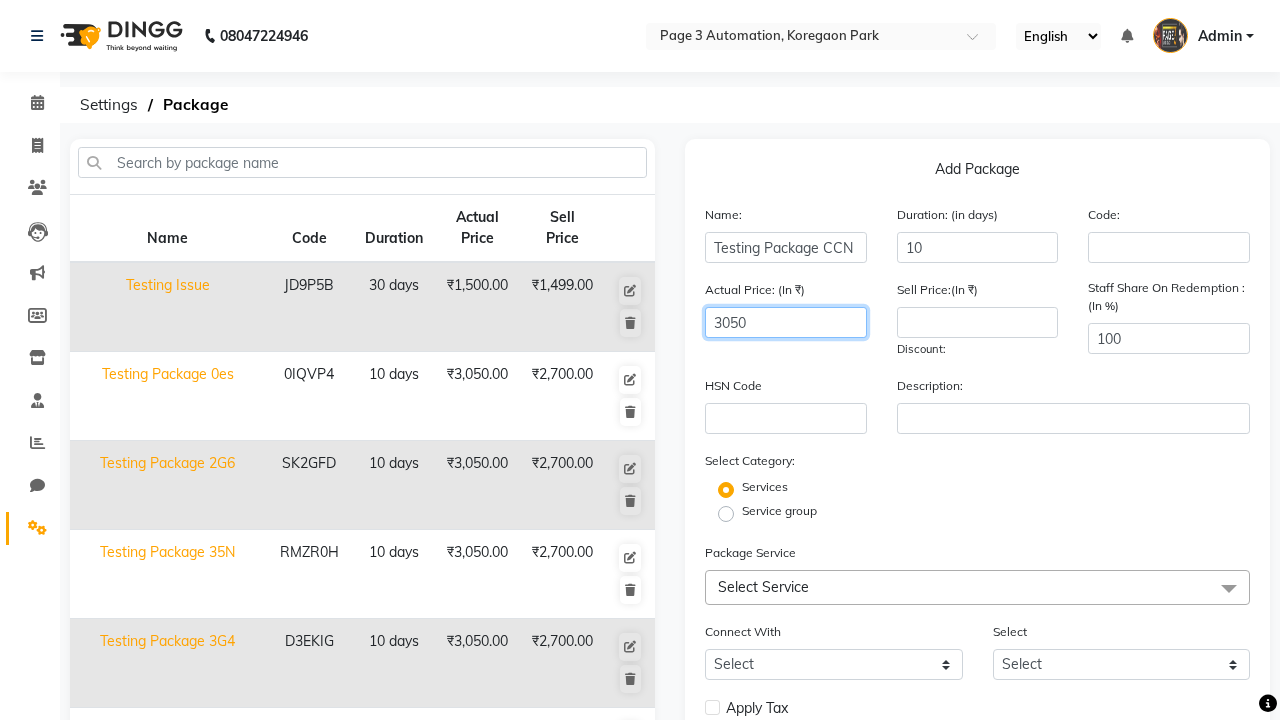 type on "3050" 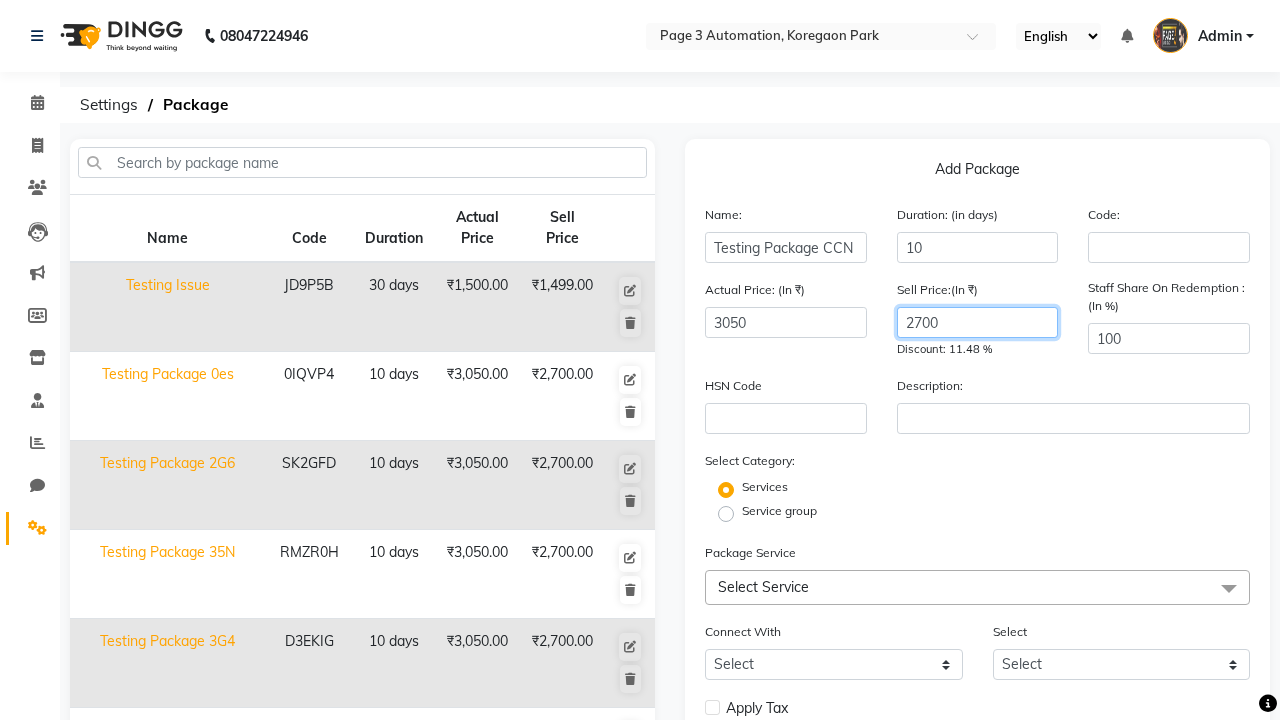 type on "2700" 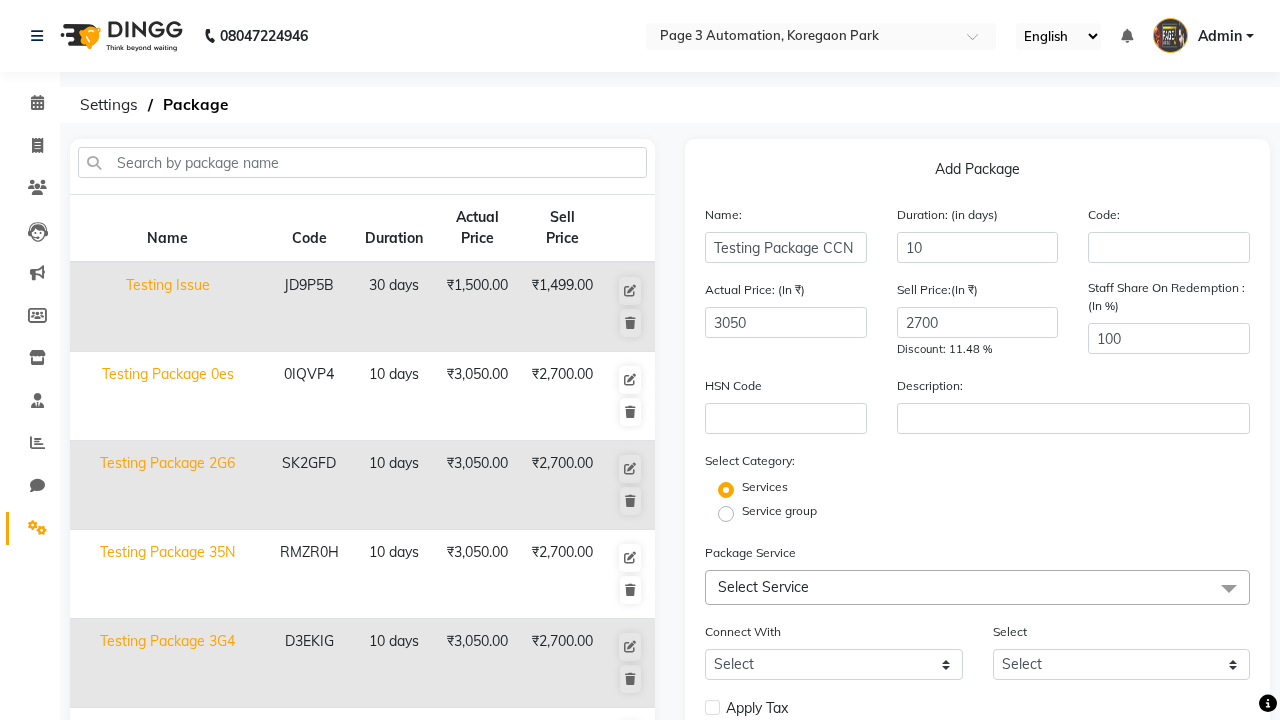 click on "Service group" 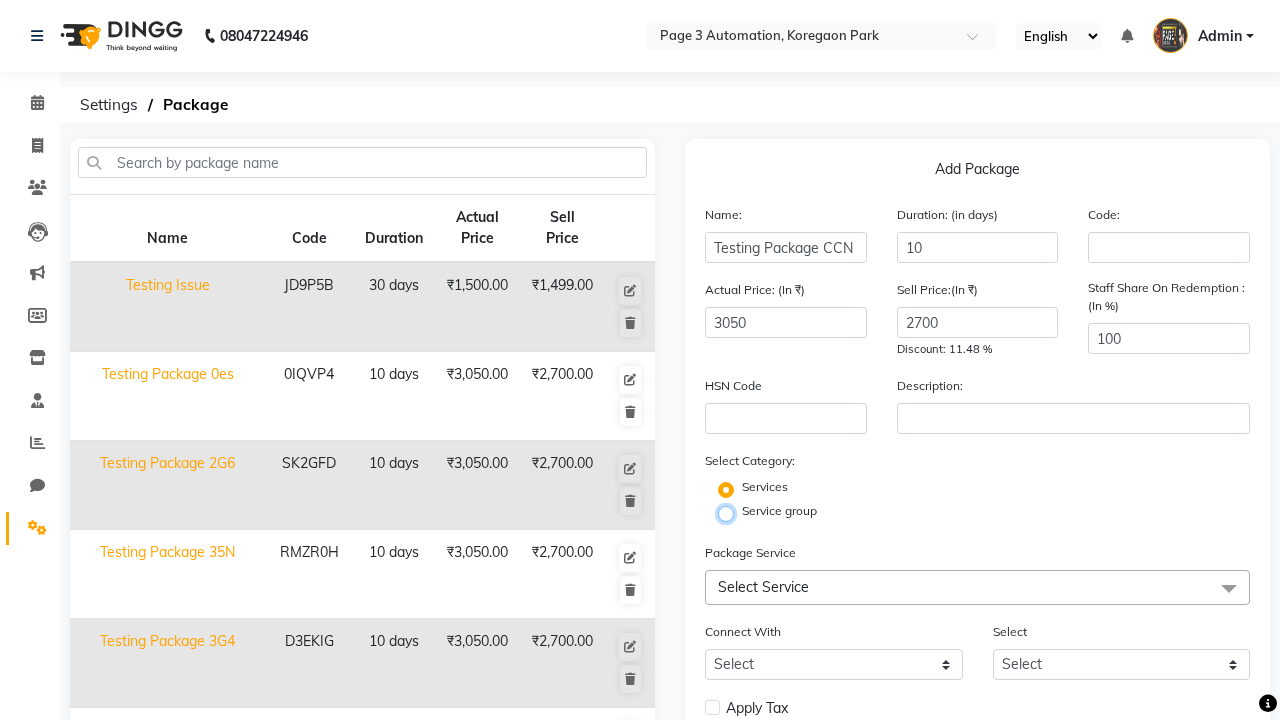 click on "Service group" at bounding box center [732, 512] 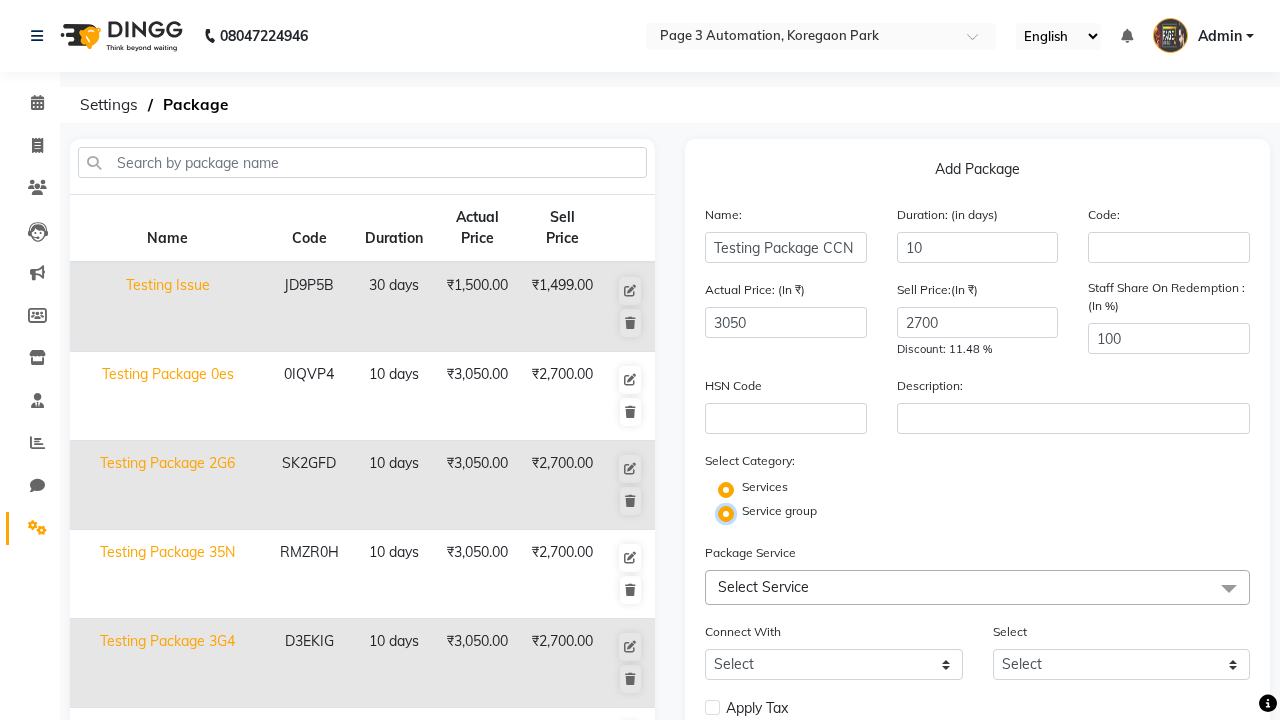 radio on "false" 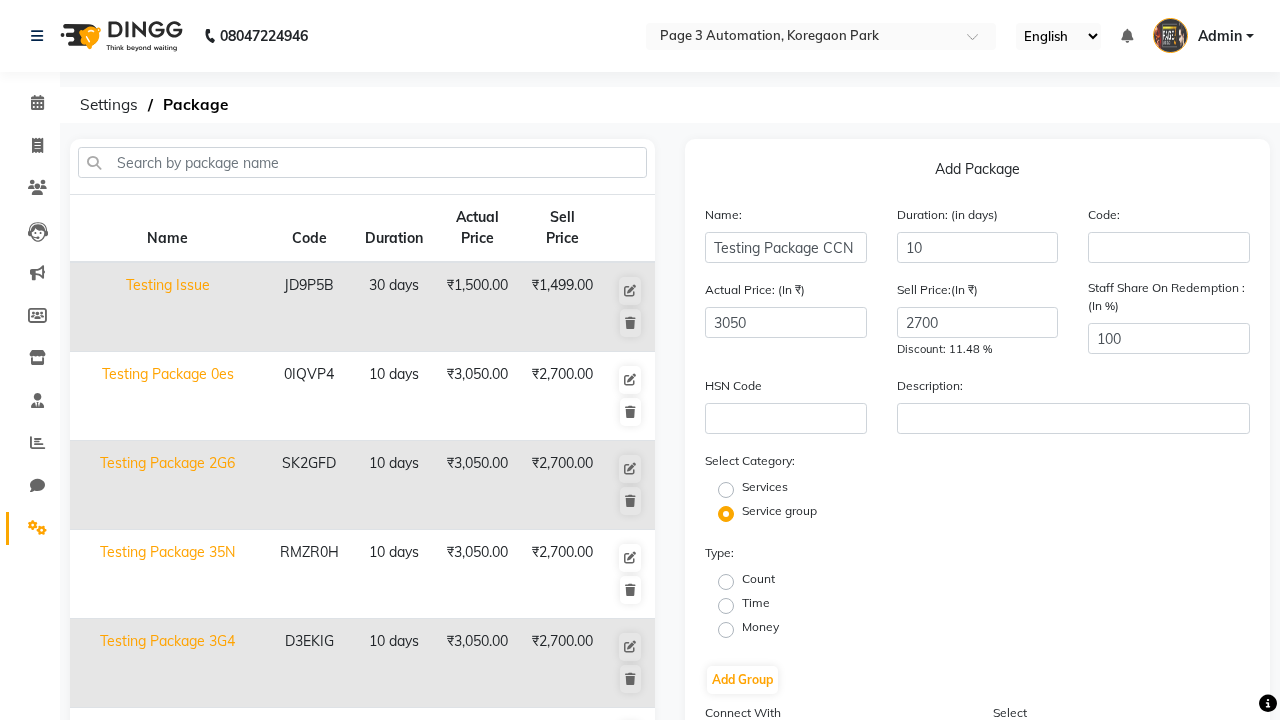 click on "Count" 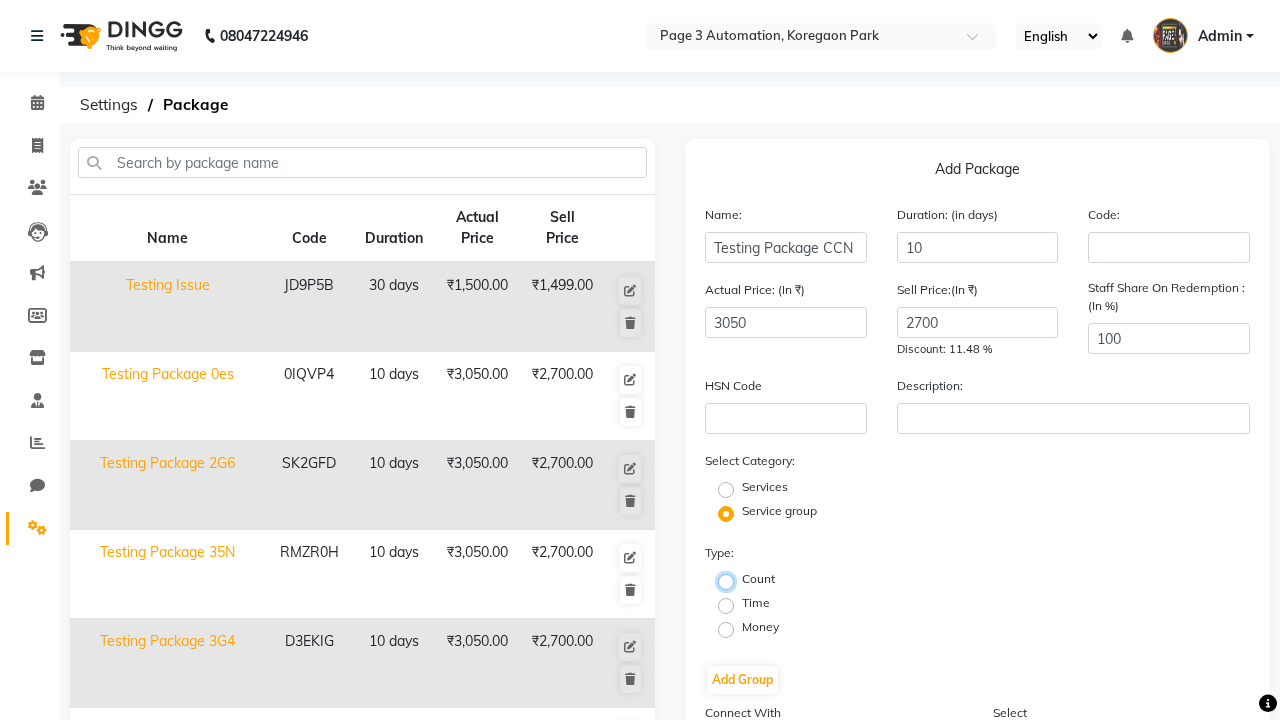 click on "Count" at bounding box center (732, 580) 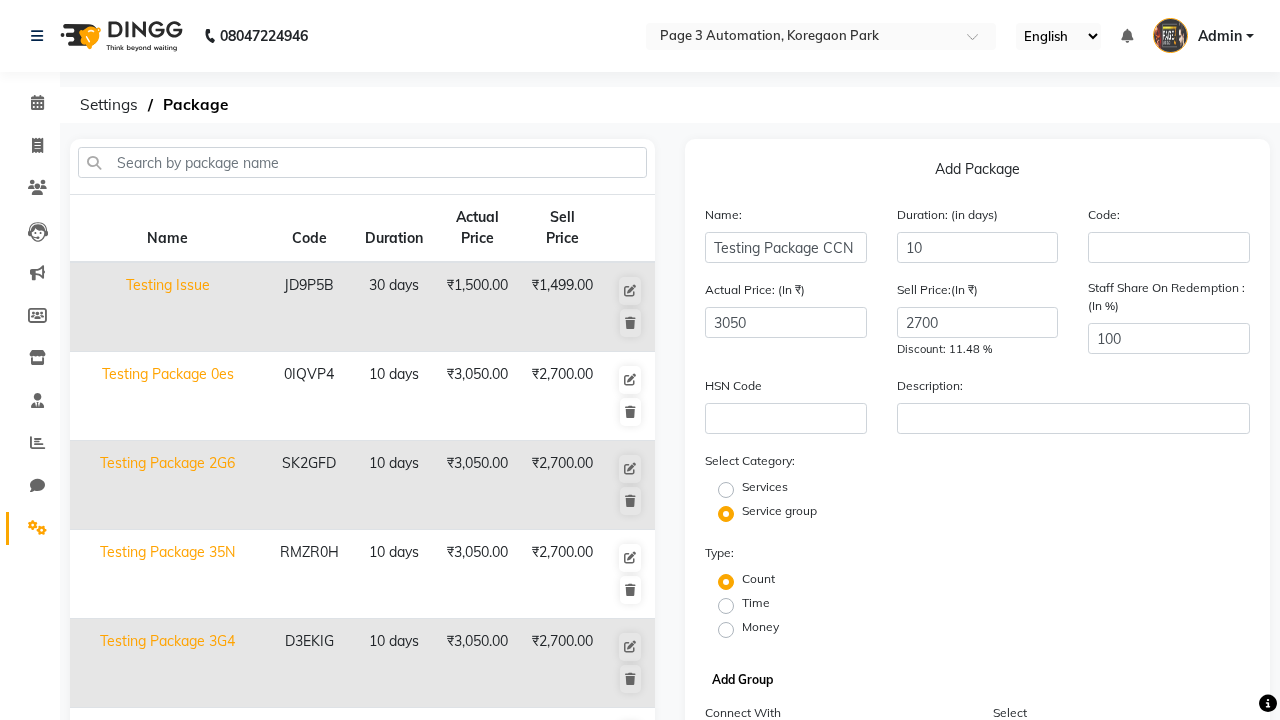 click on "Add Group" 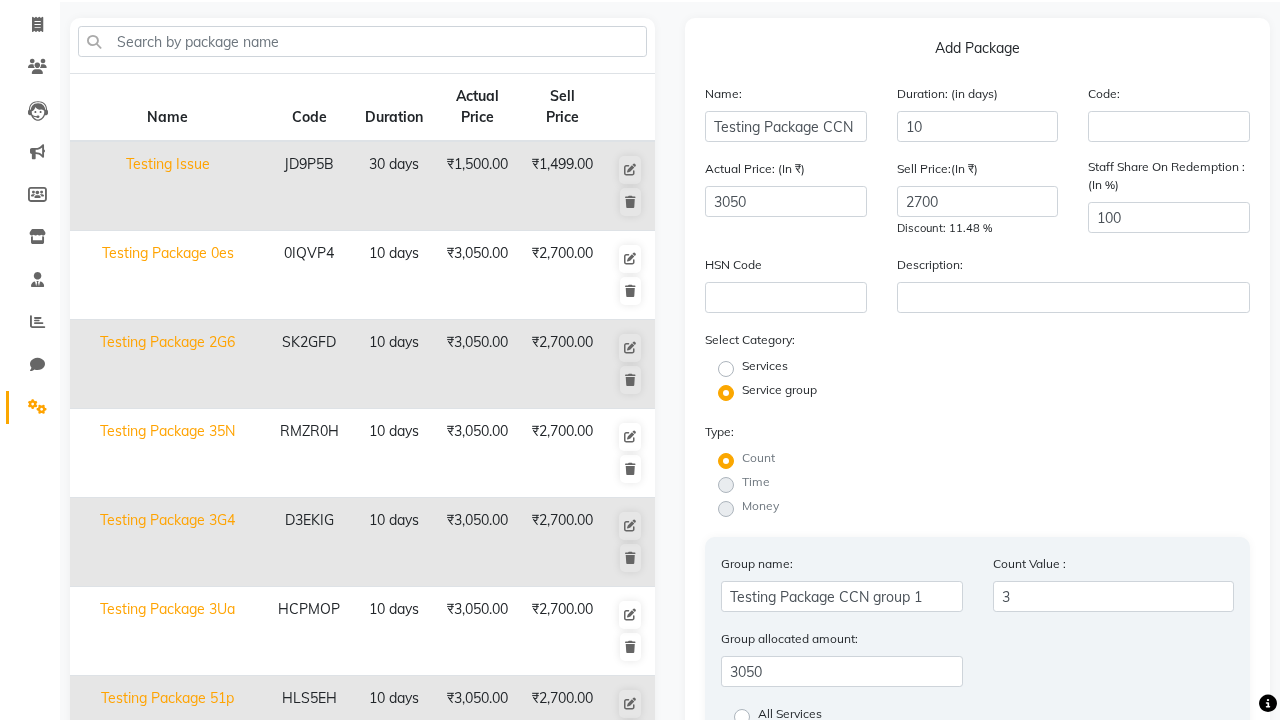 type on "3" 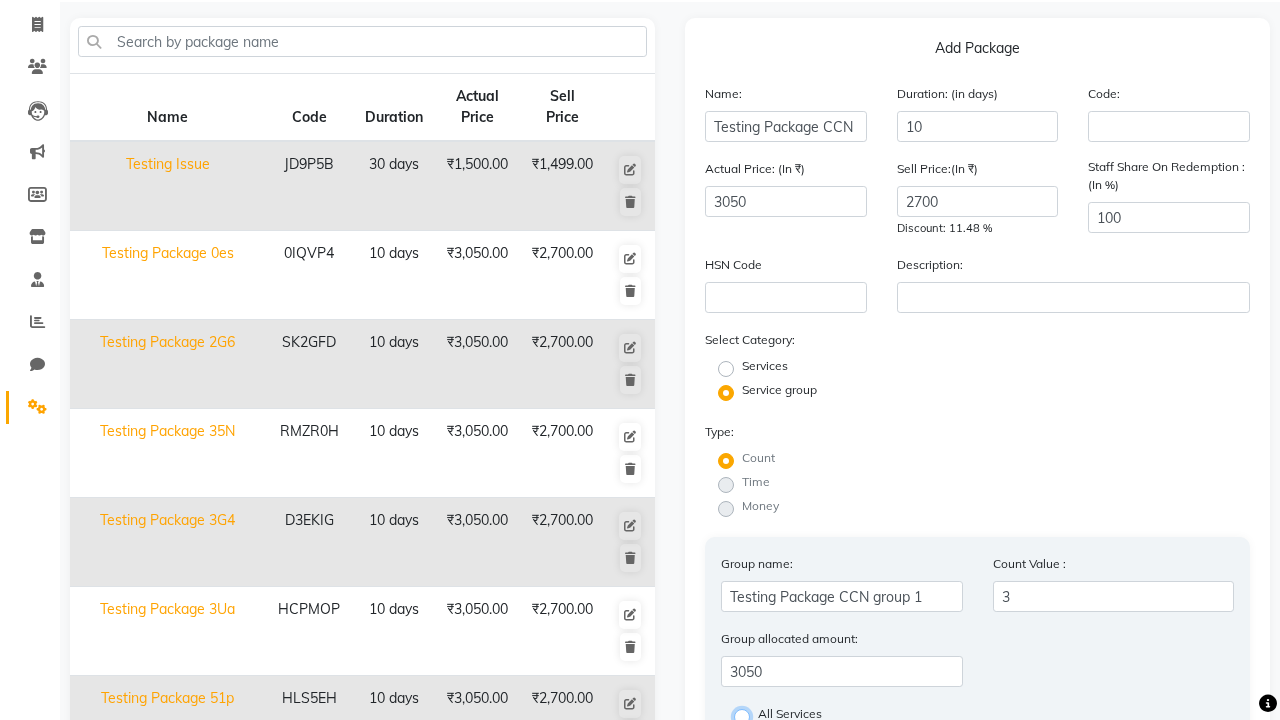 click on "All Services" at bounding box center (748, 715) 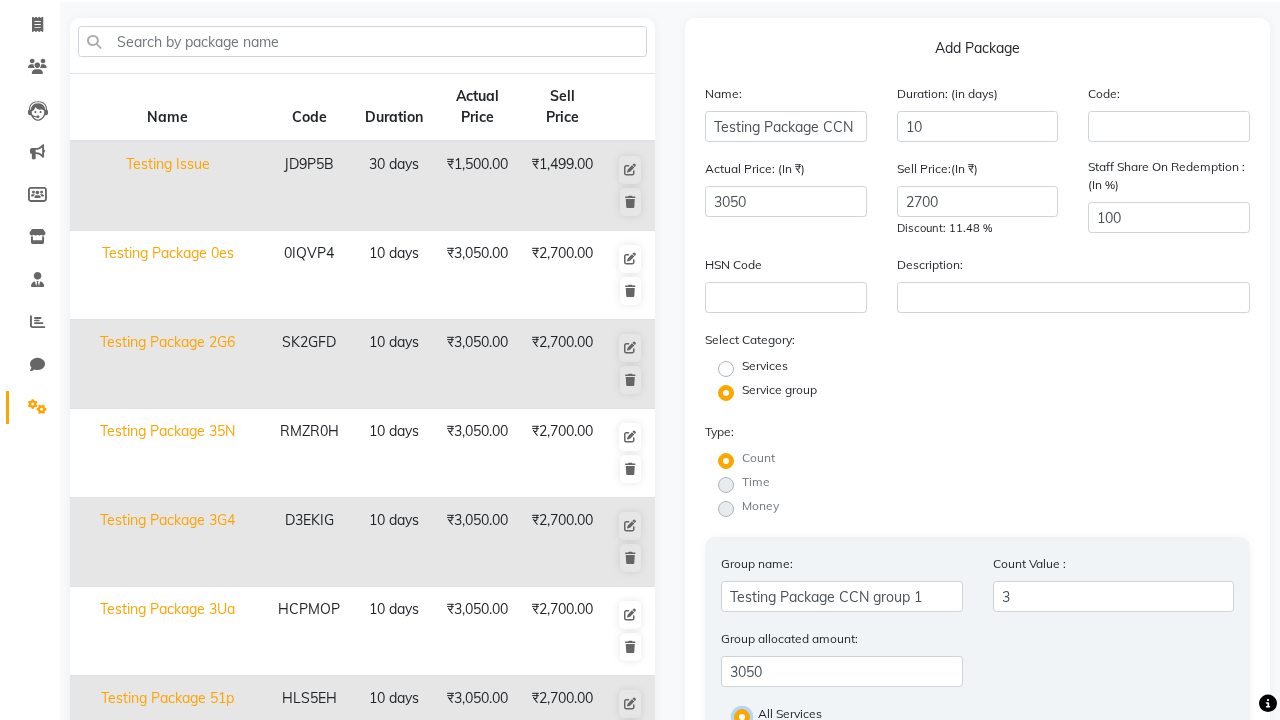scroll, scrollTop: 163, scrollLeft: 0, axis: vertical 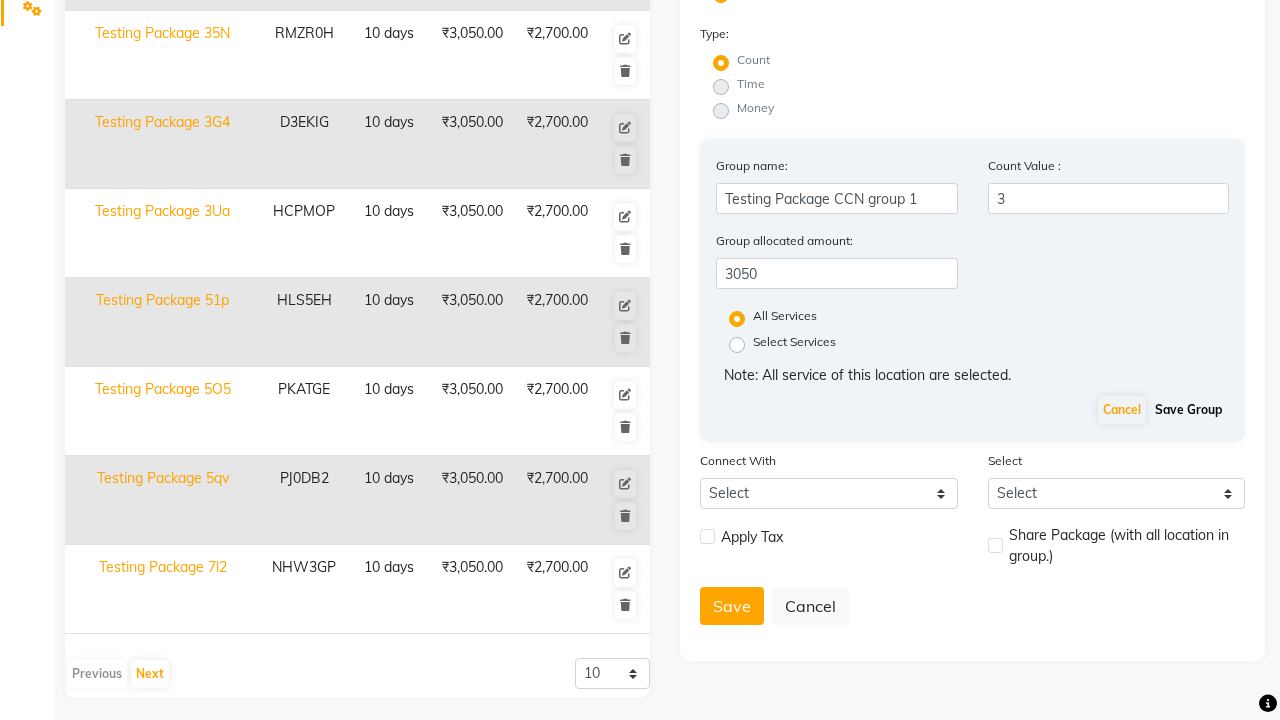 click on "Save Group" 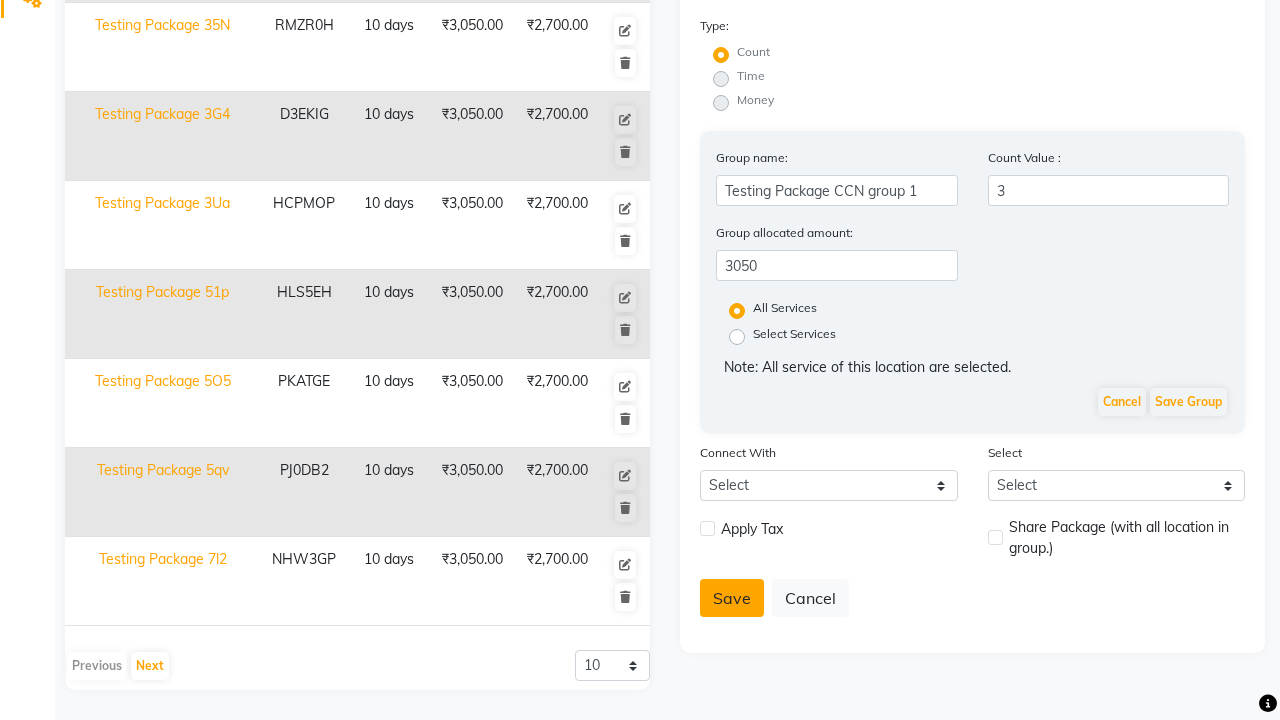 click on "Save" 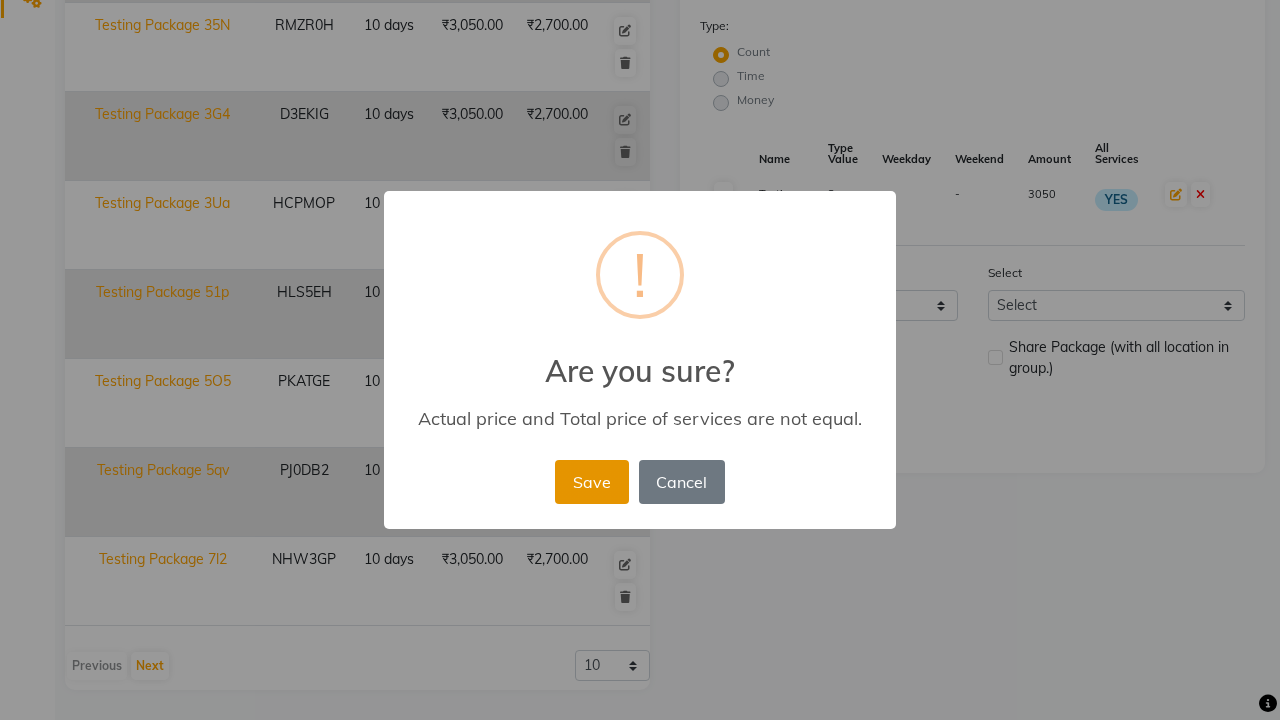 click on "Save" at bounding box center [591, 482] 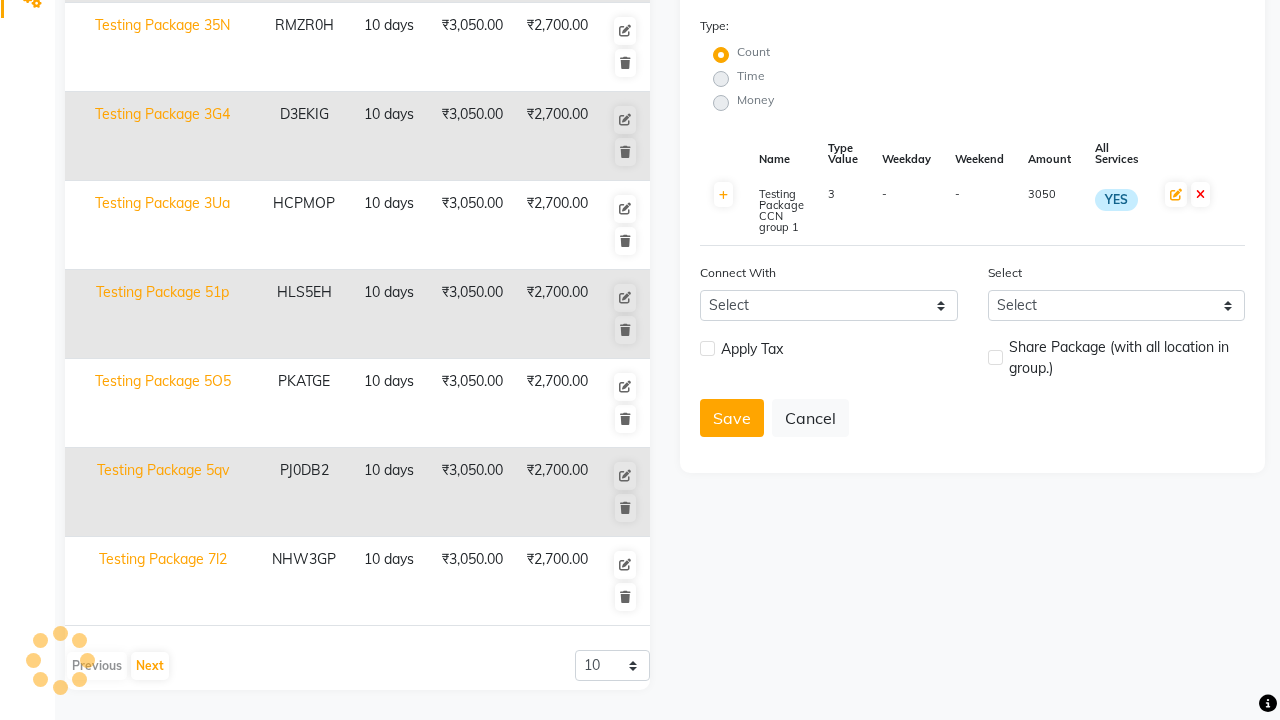 type 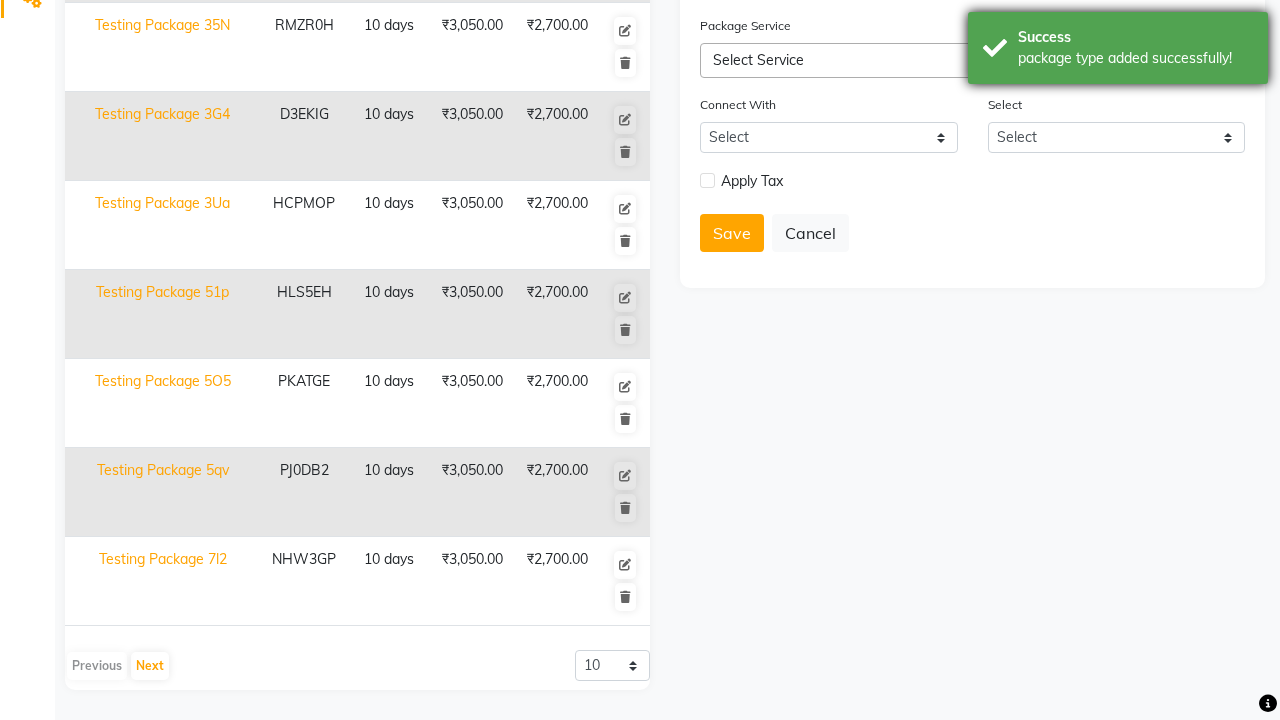 click on "package type added successfully!" at bounding box center (1135, 58) 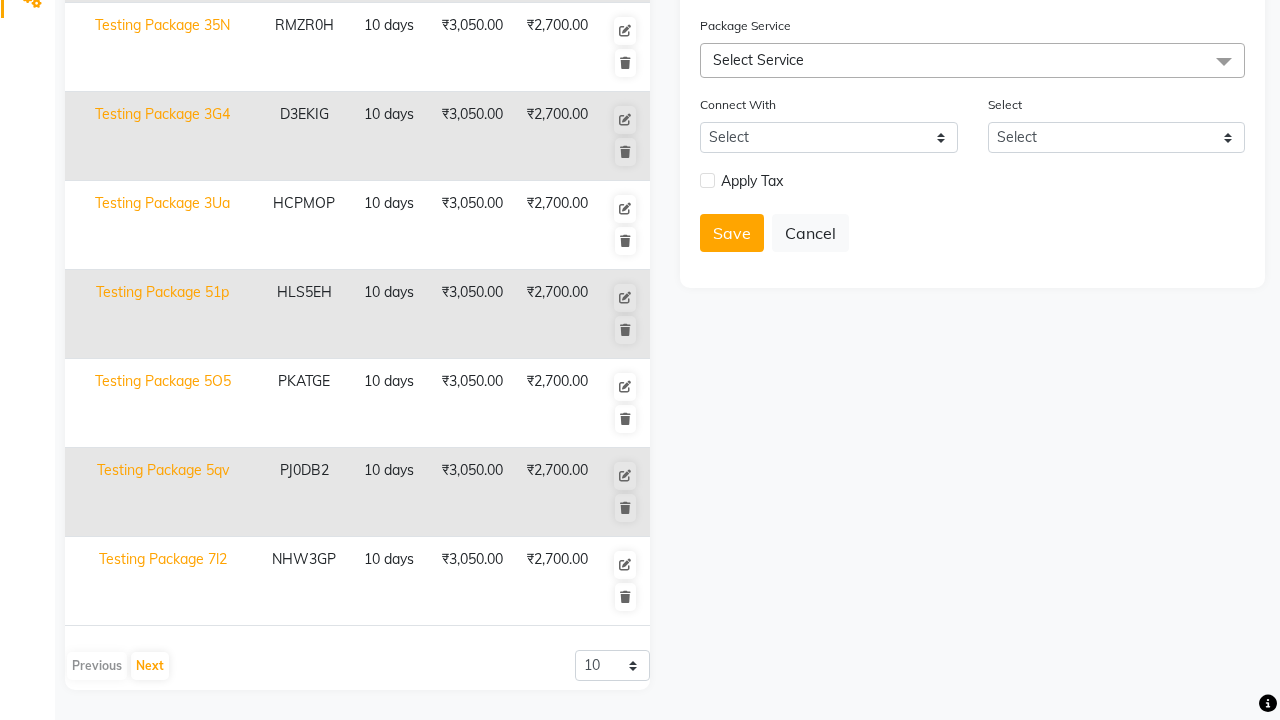 scroll, scrollTop: 0, scrollLeft: 0, axis: both 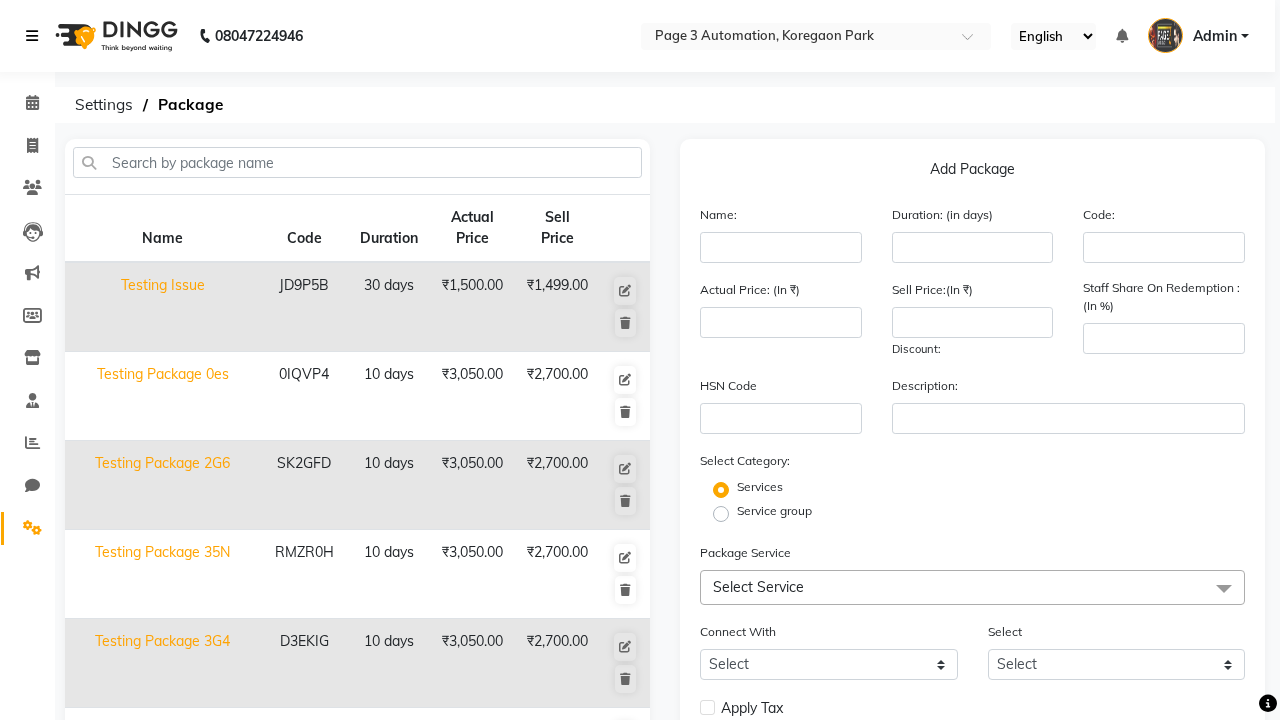 click at bounding box center [32, 36] 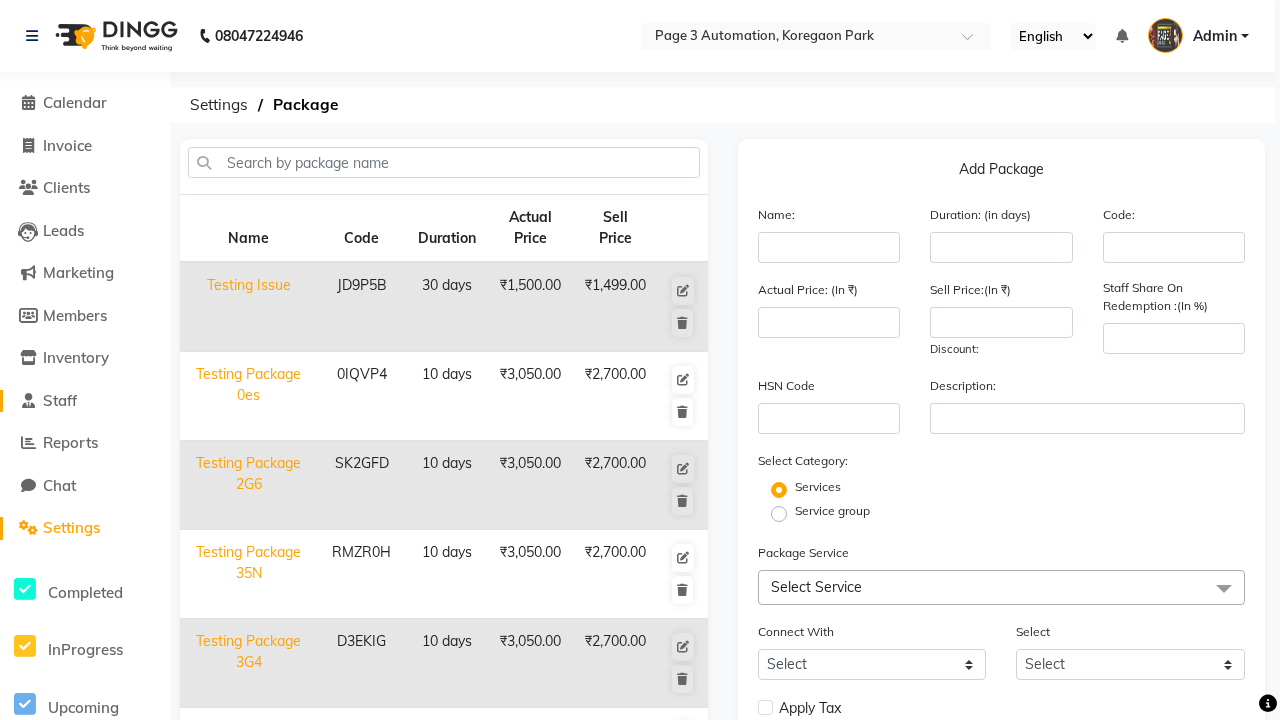 click on "Staff" 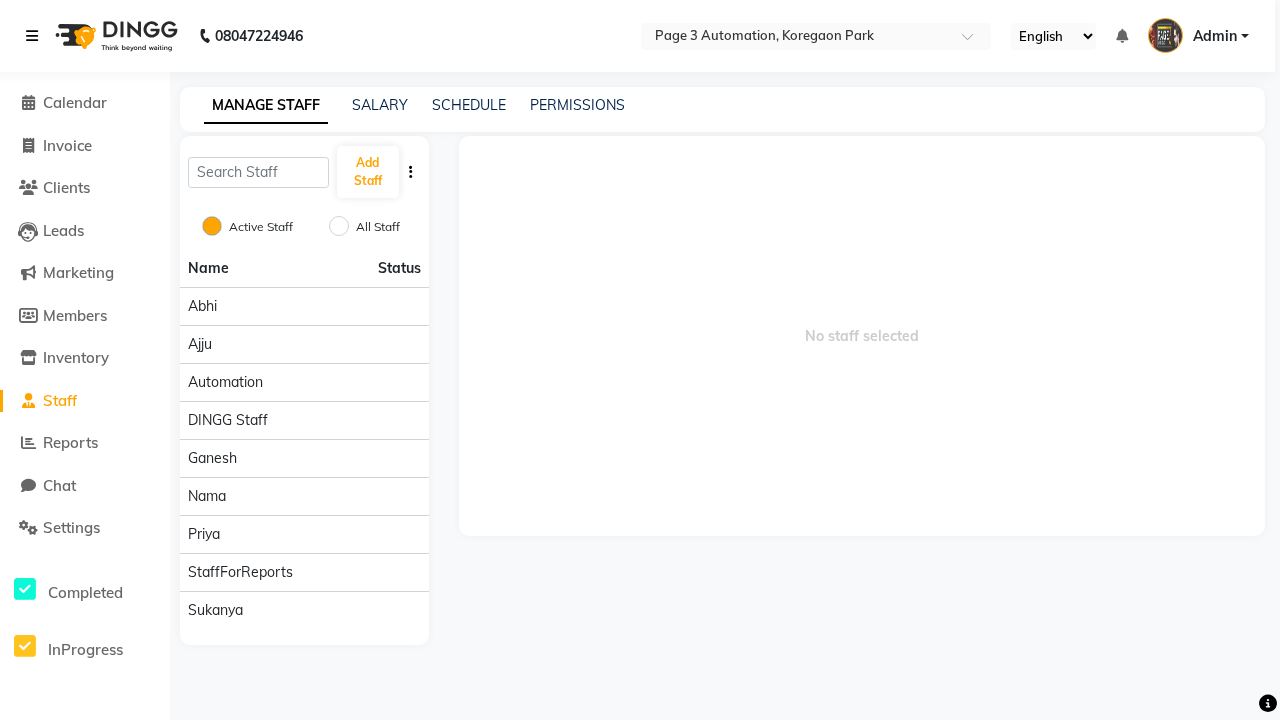 click at bounding box center (32, 36) 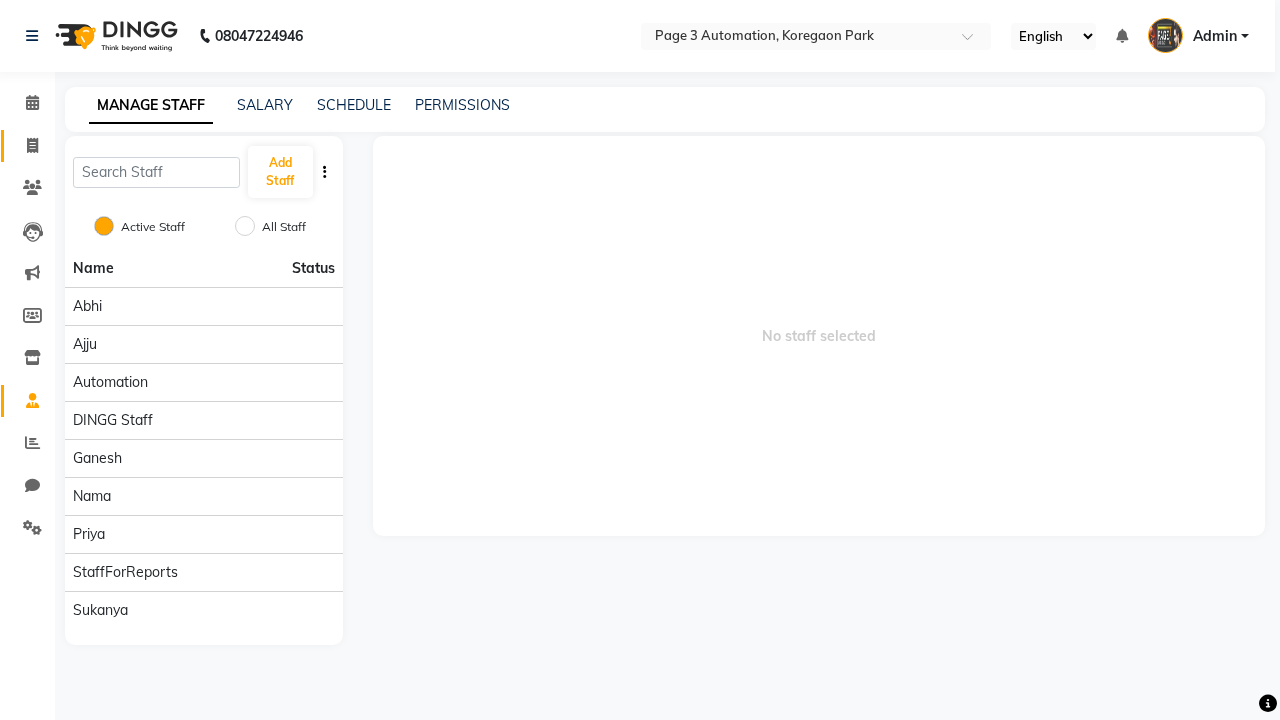 click 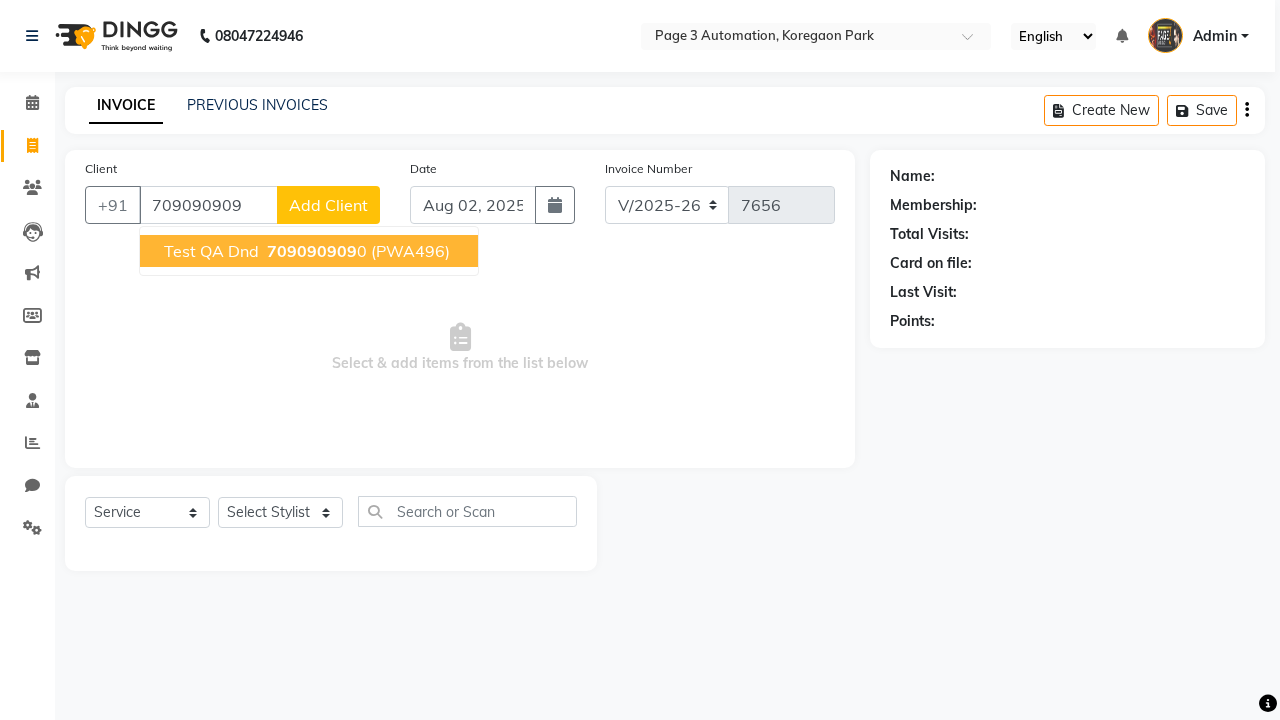 click on "709090909" at bounding box center [312, 251] 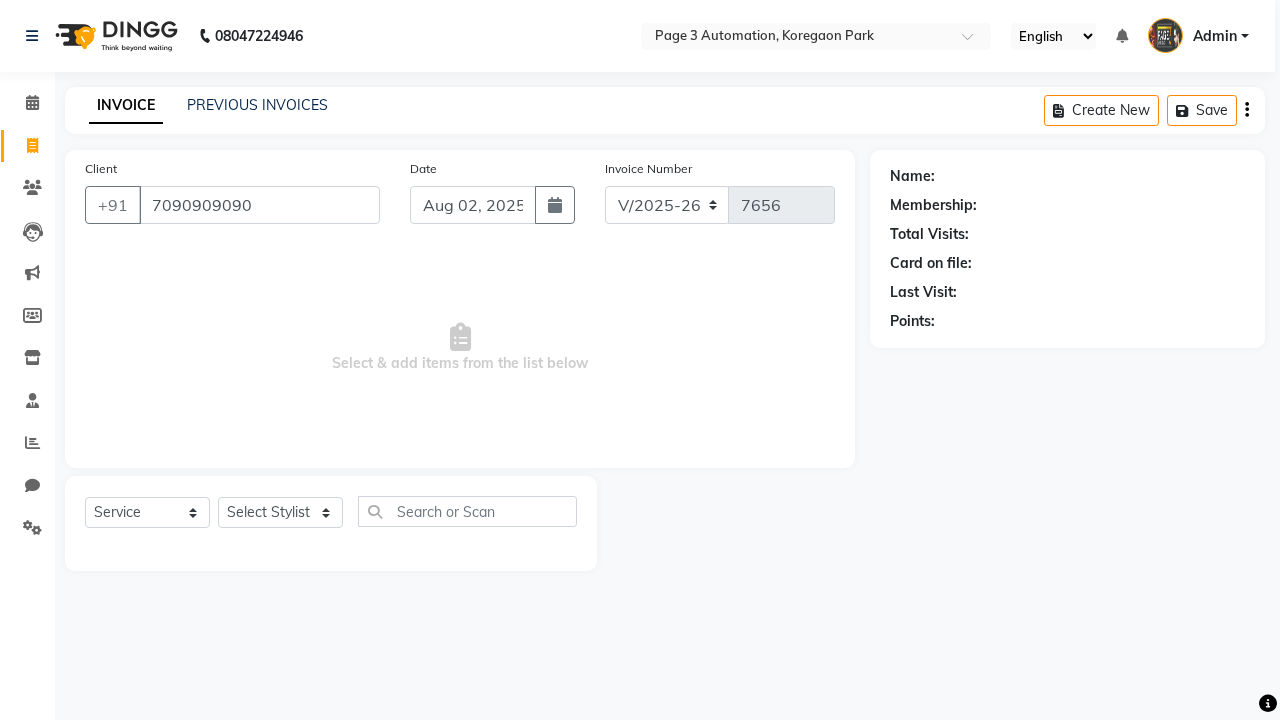 type on "7090909090" 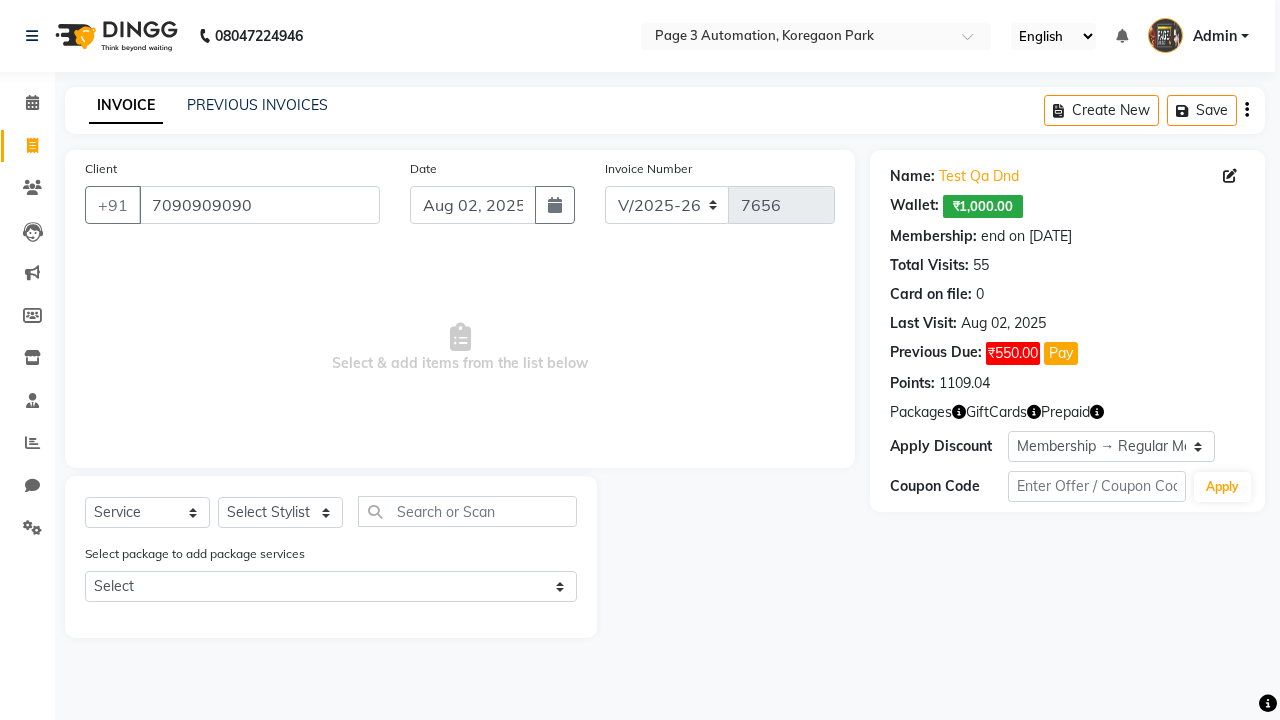select on "0:" 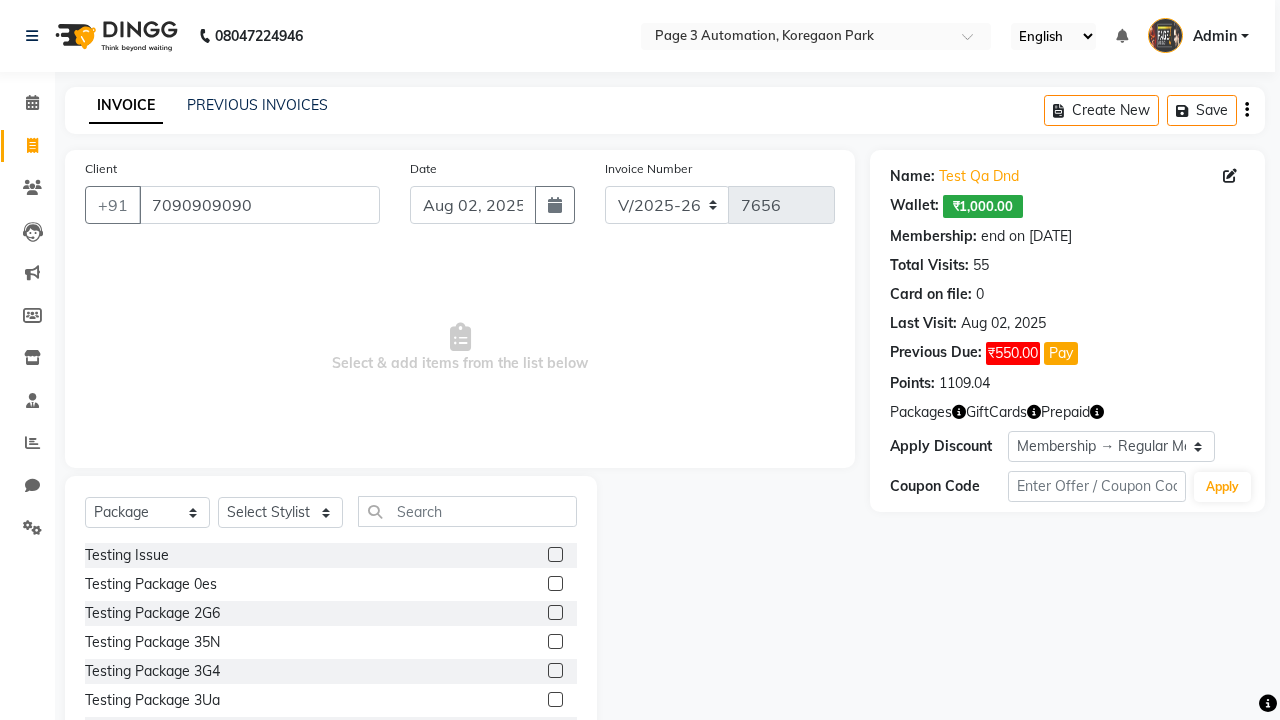 select on "71572" 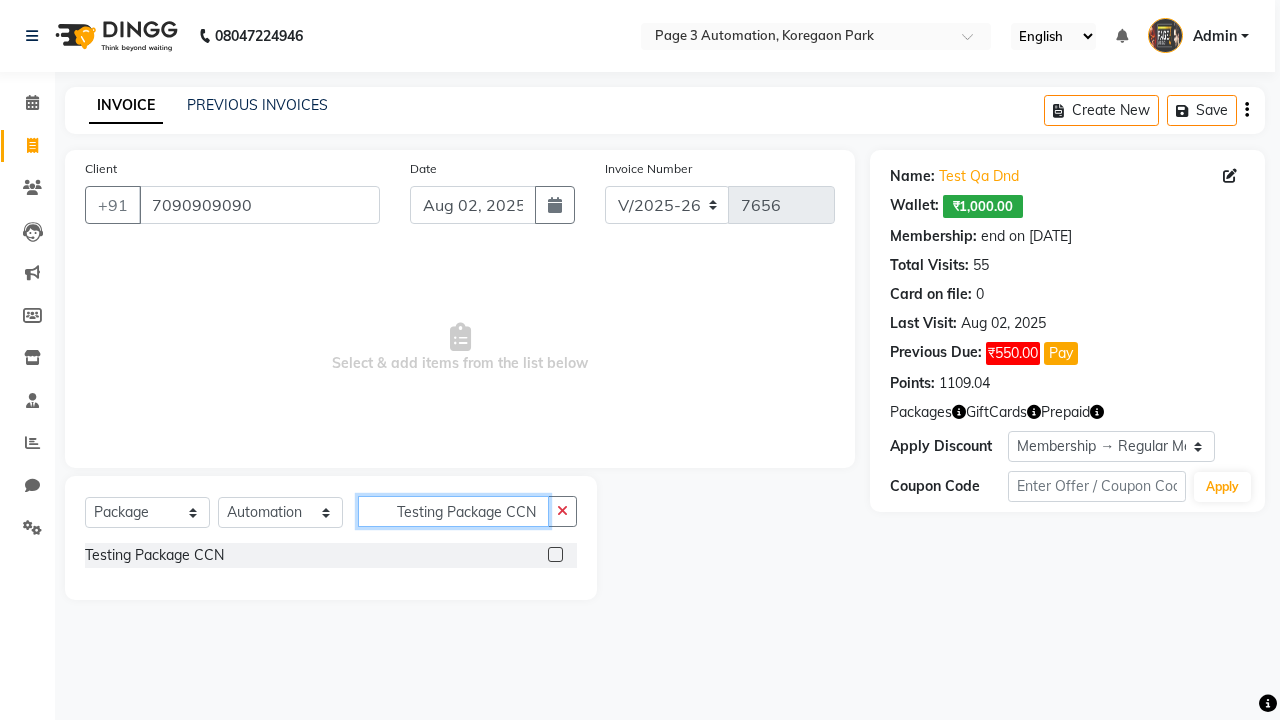 type on "Testing Package CCN" 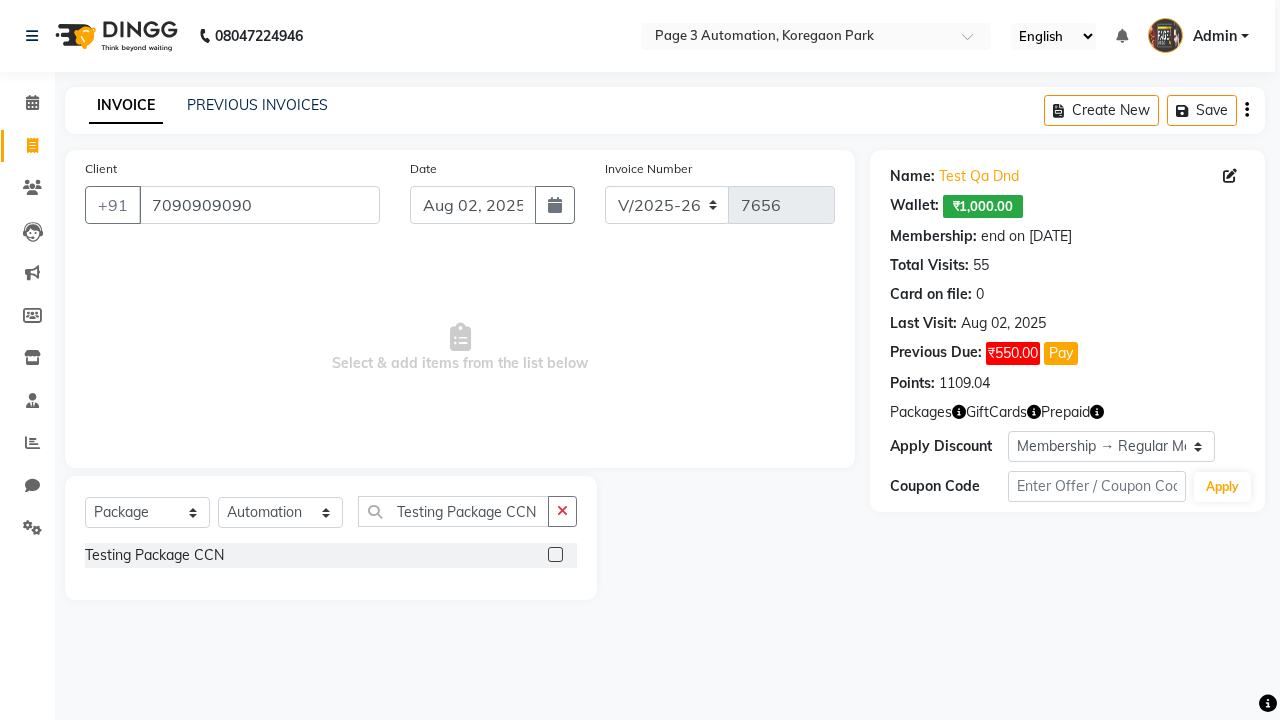 click 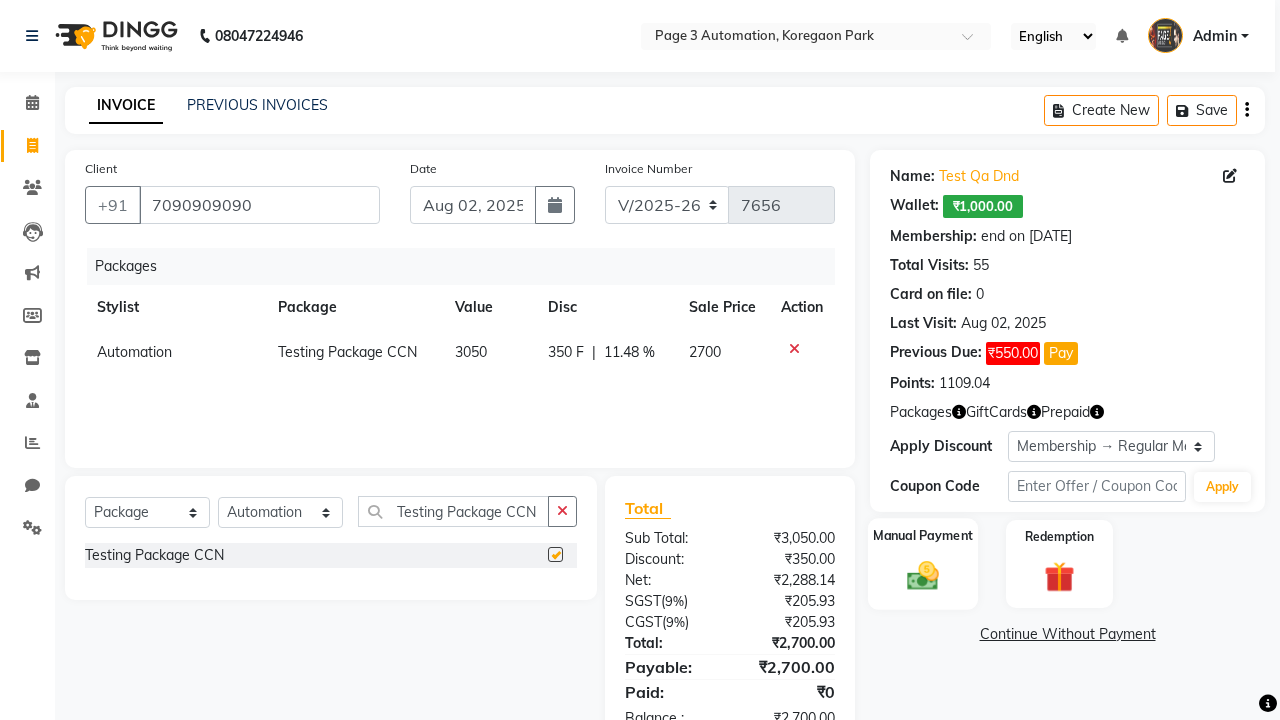 click 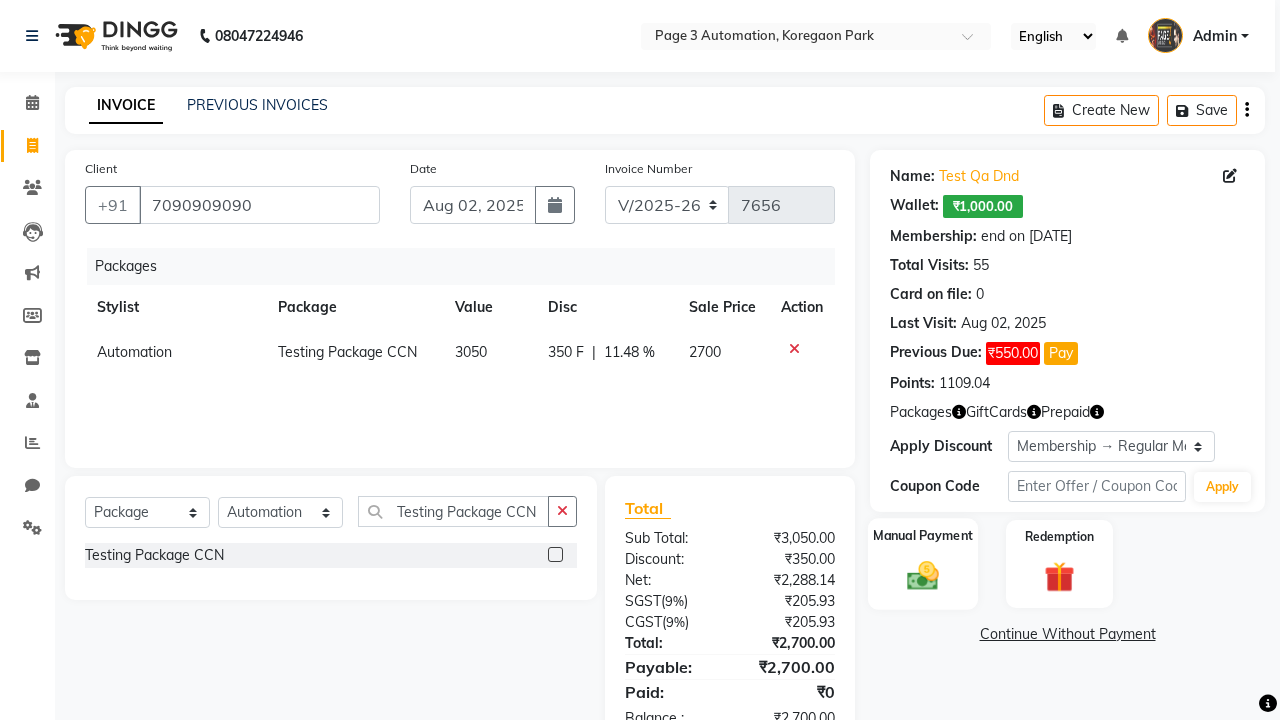 checkbox on "false" 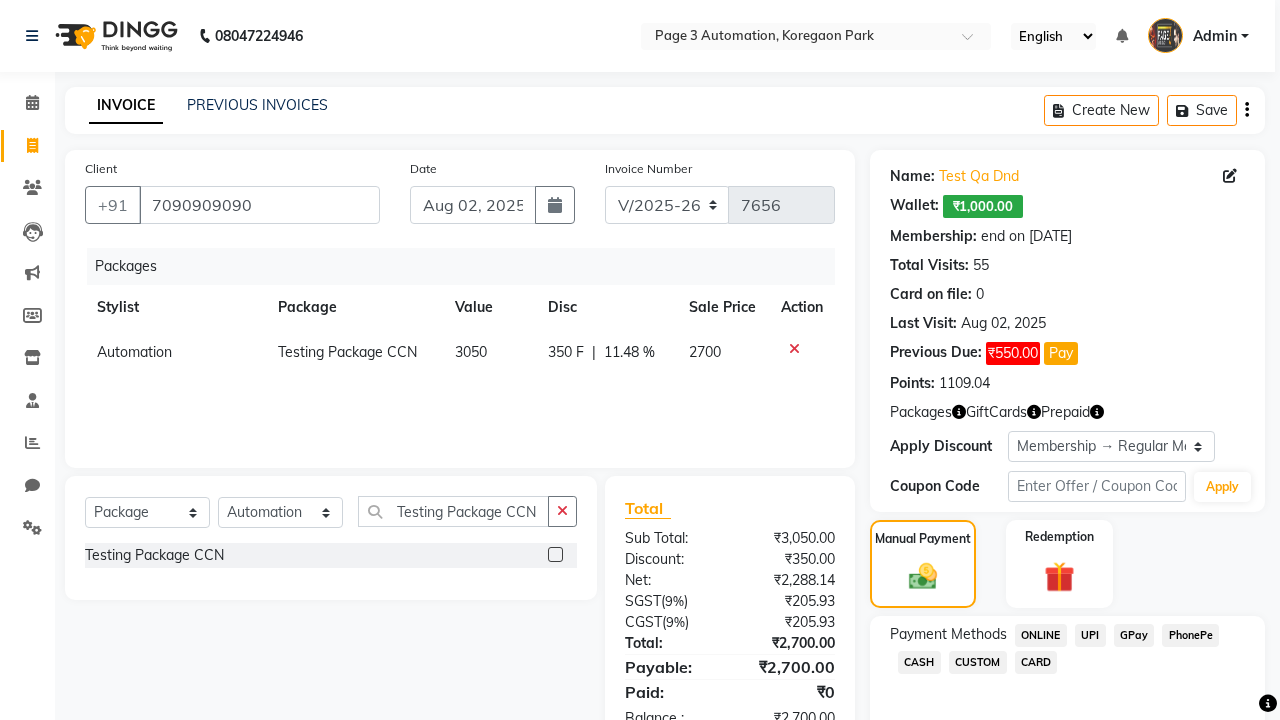 click on "ONLINE" 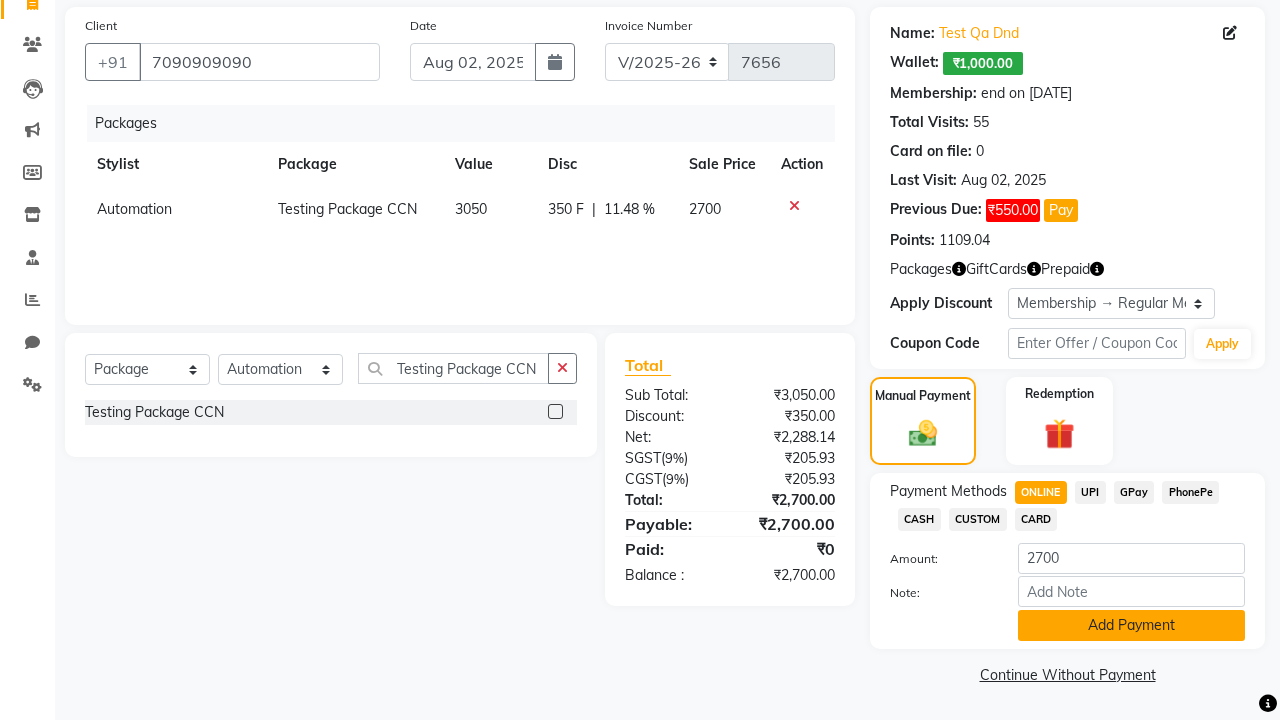 click on "Add Payment" 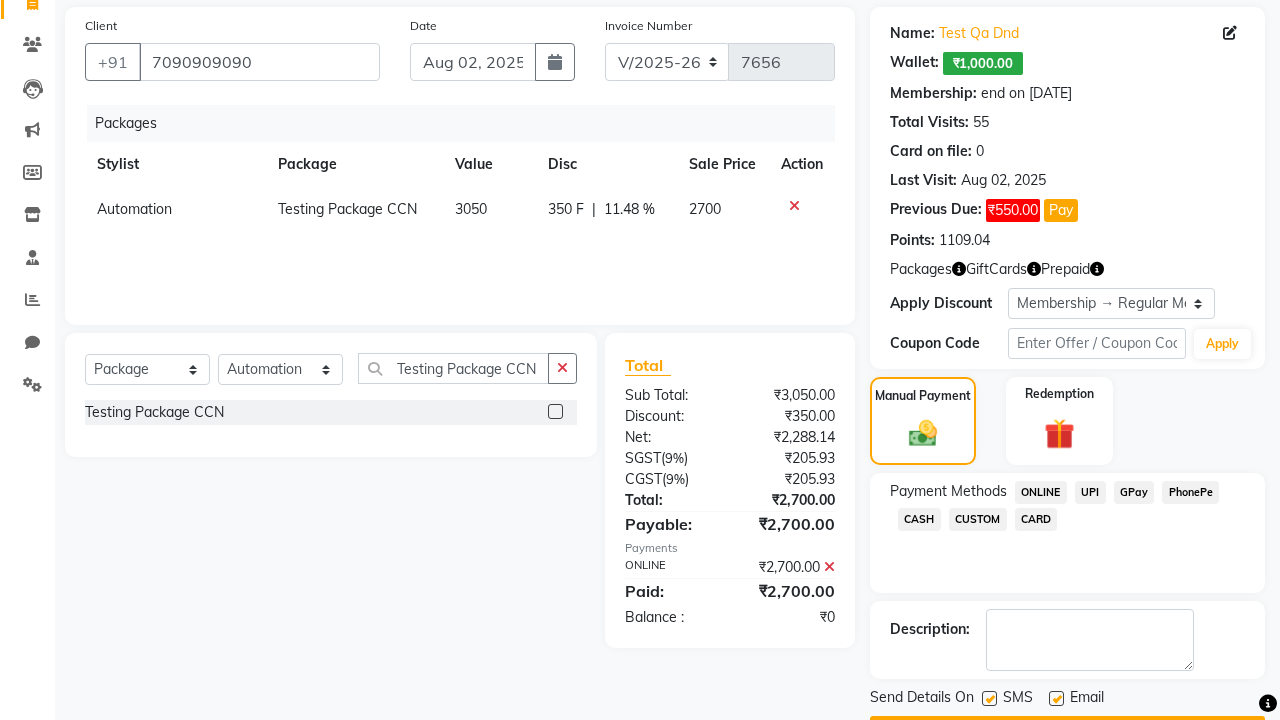 click 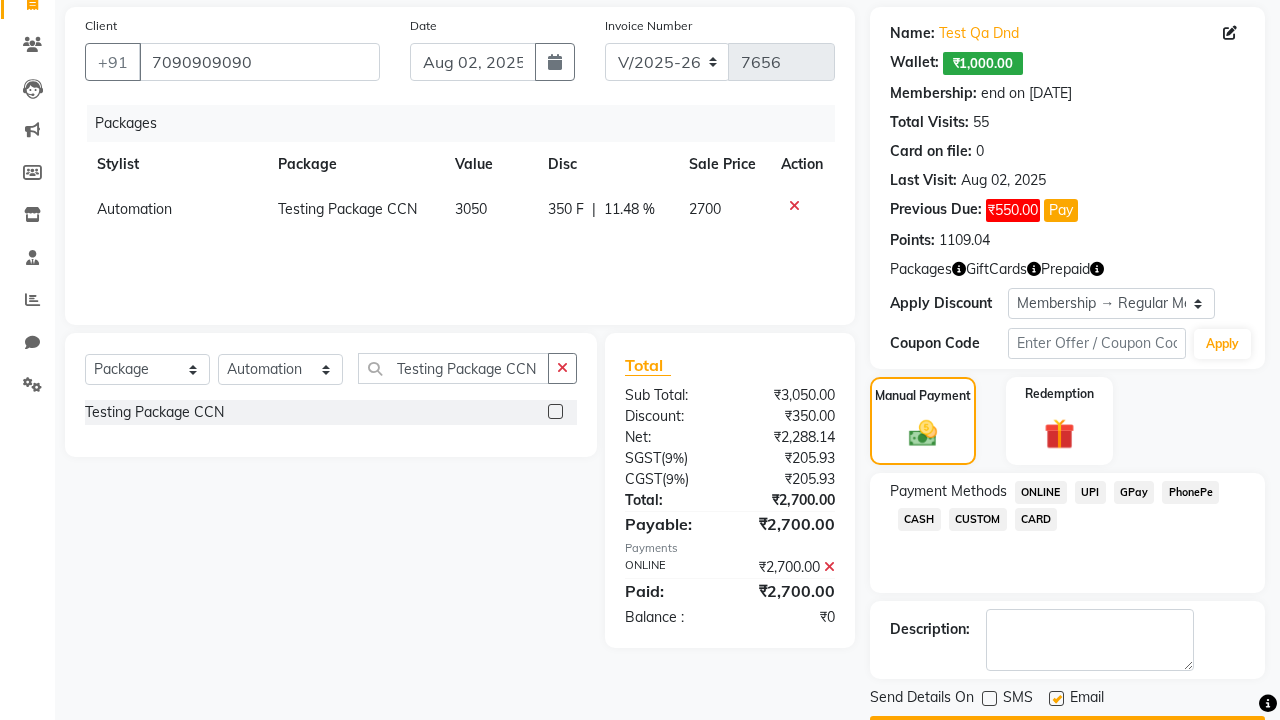 click 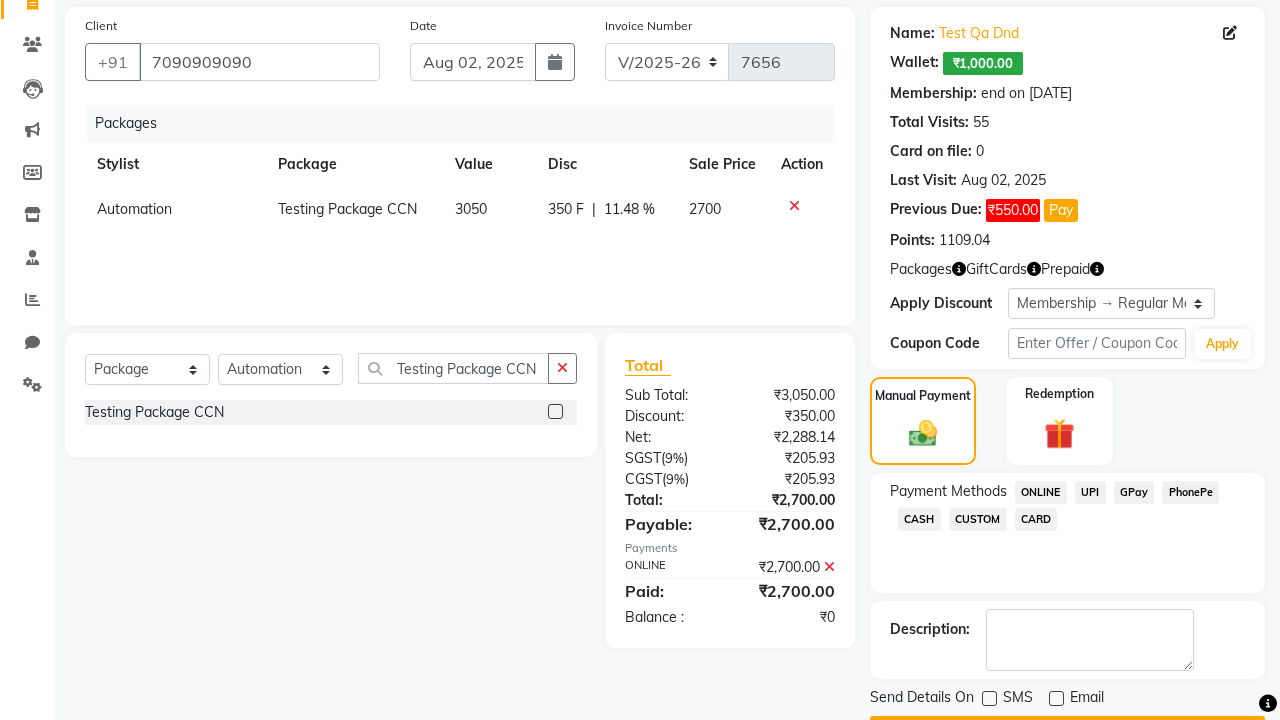 click on "Checkout" 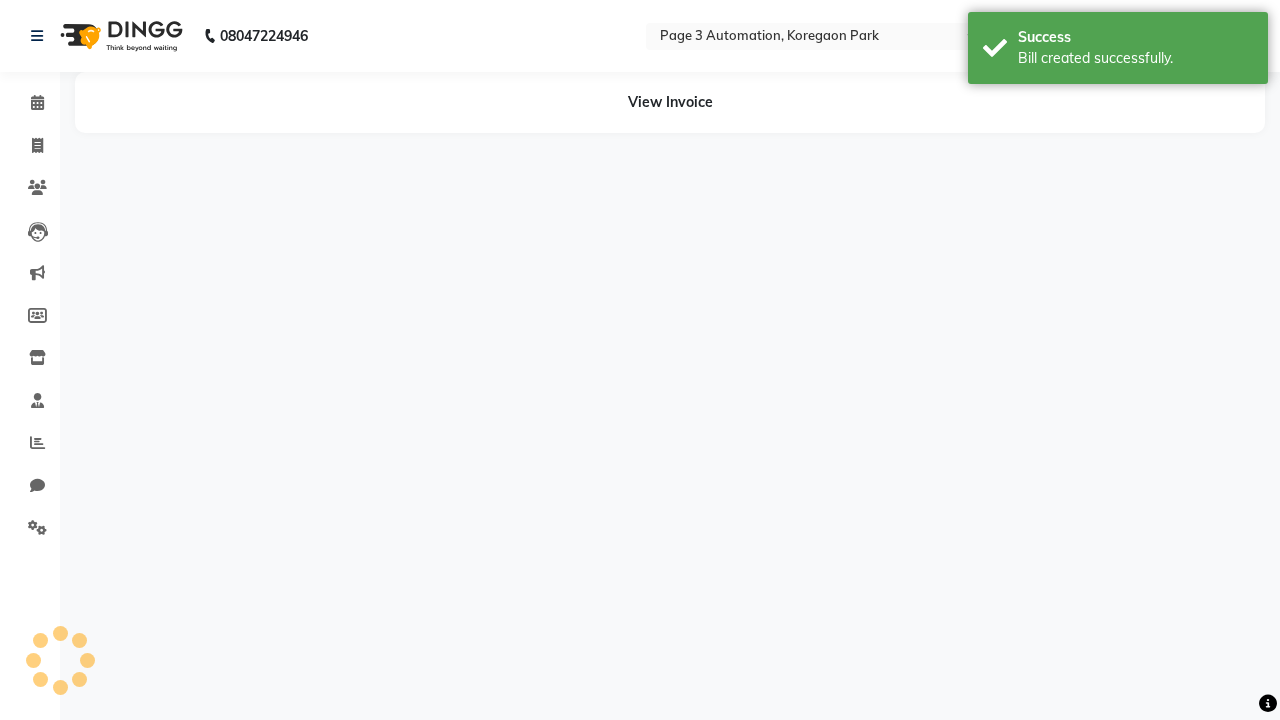 scroll, scrollTop: 0, scrollLeft: 0, axis: both 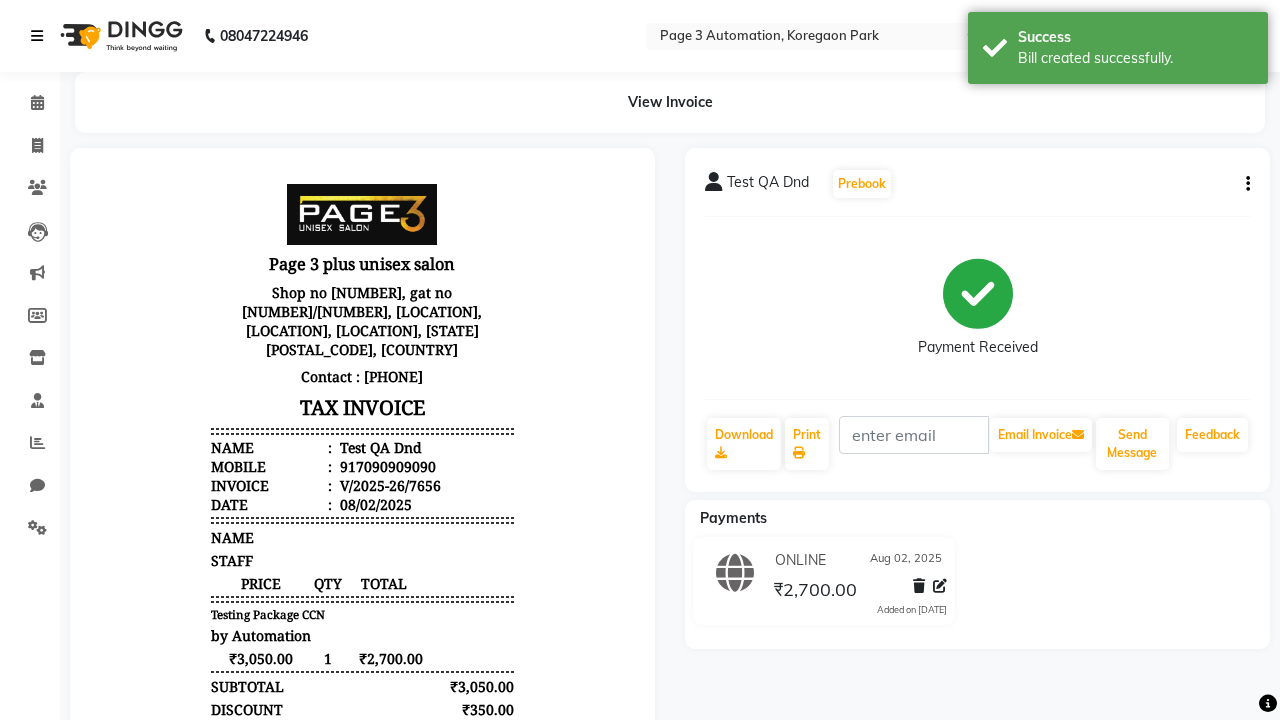 click on "Bill created successfully." at bounding box center (1135, 58) 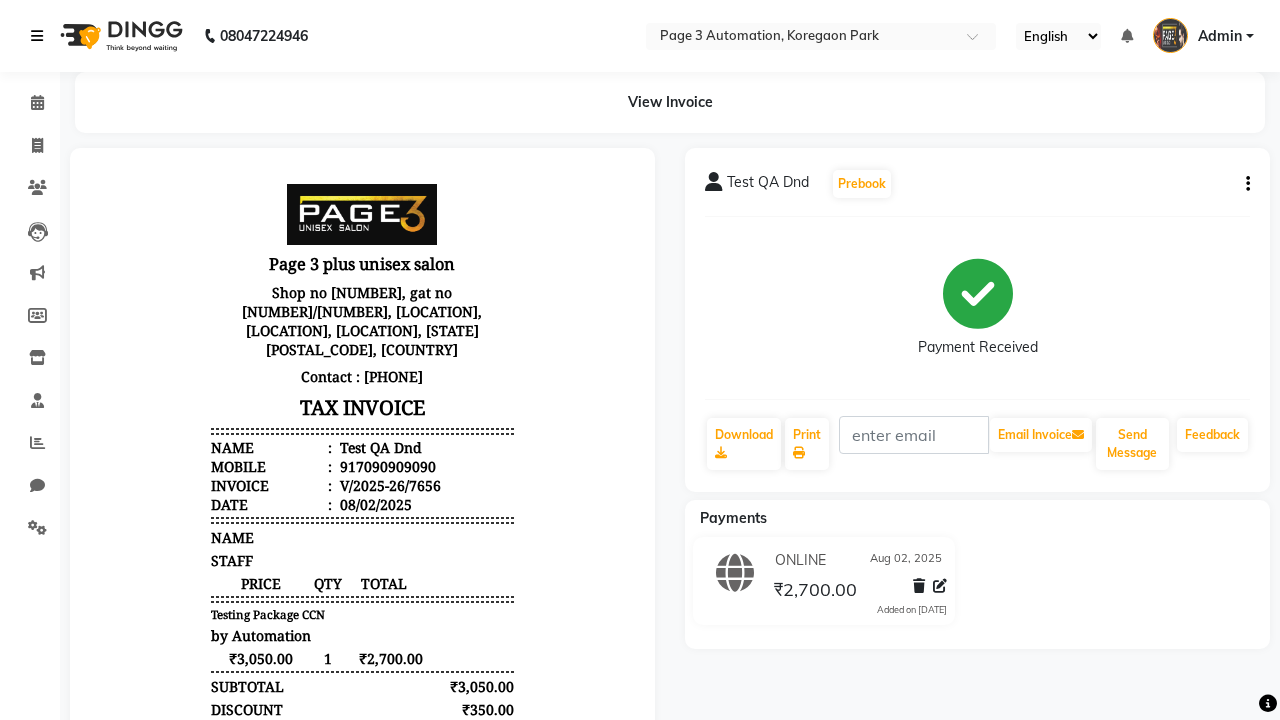 click at bounding box center (37, 36) 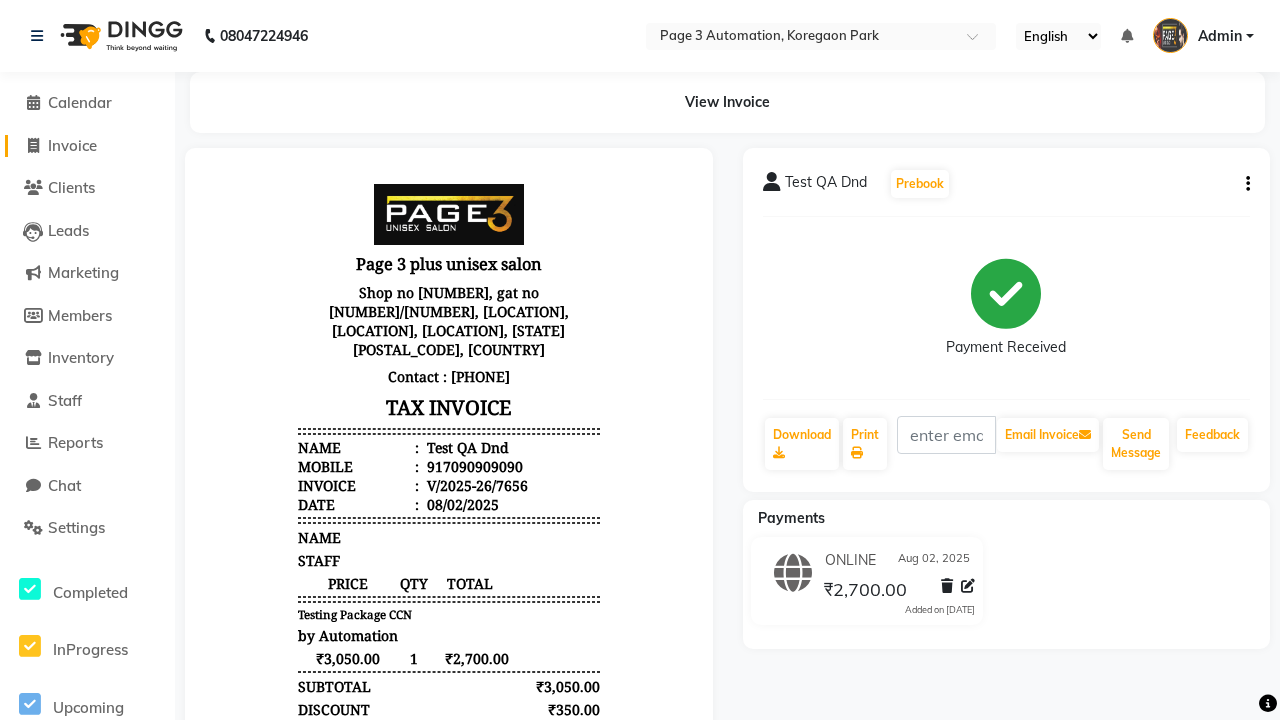 click on "Invoice" 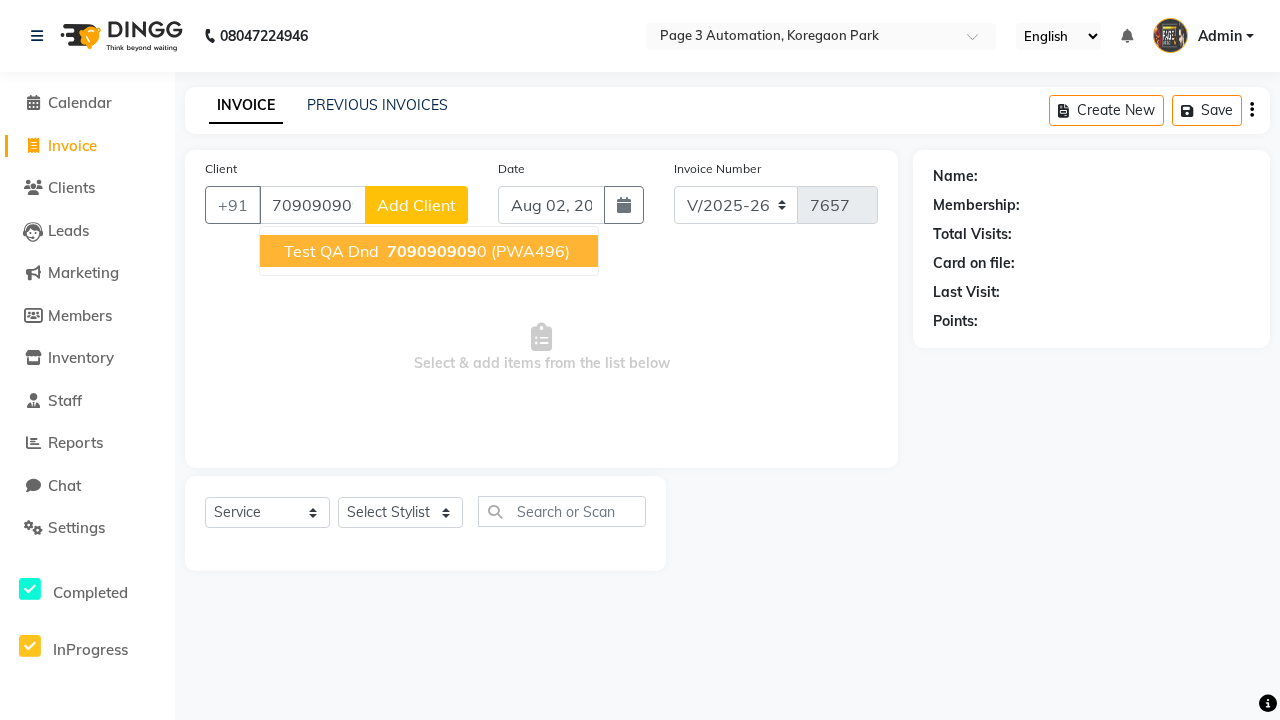 click on "709090909" at bounding box center (432, 251) 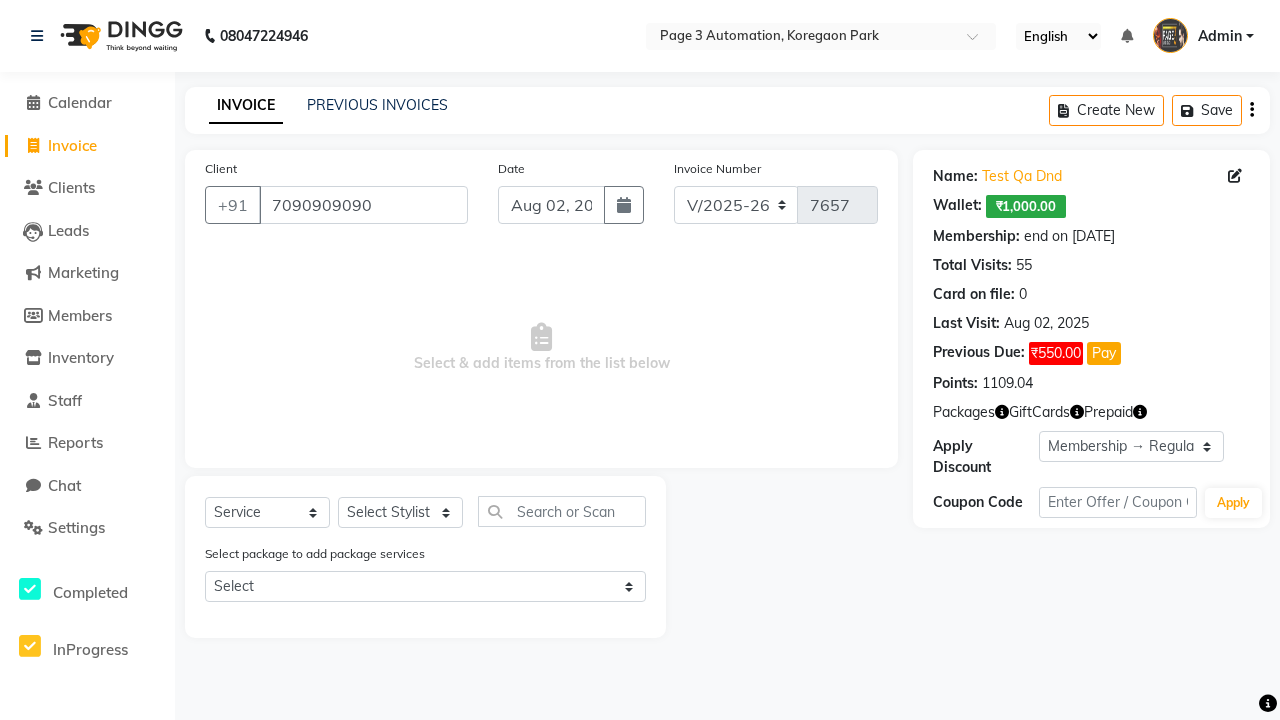 select on "0:" 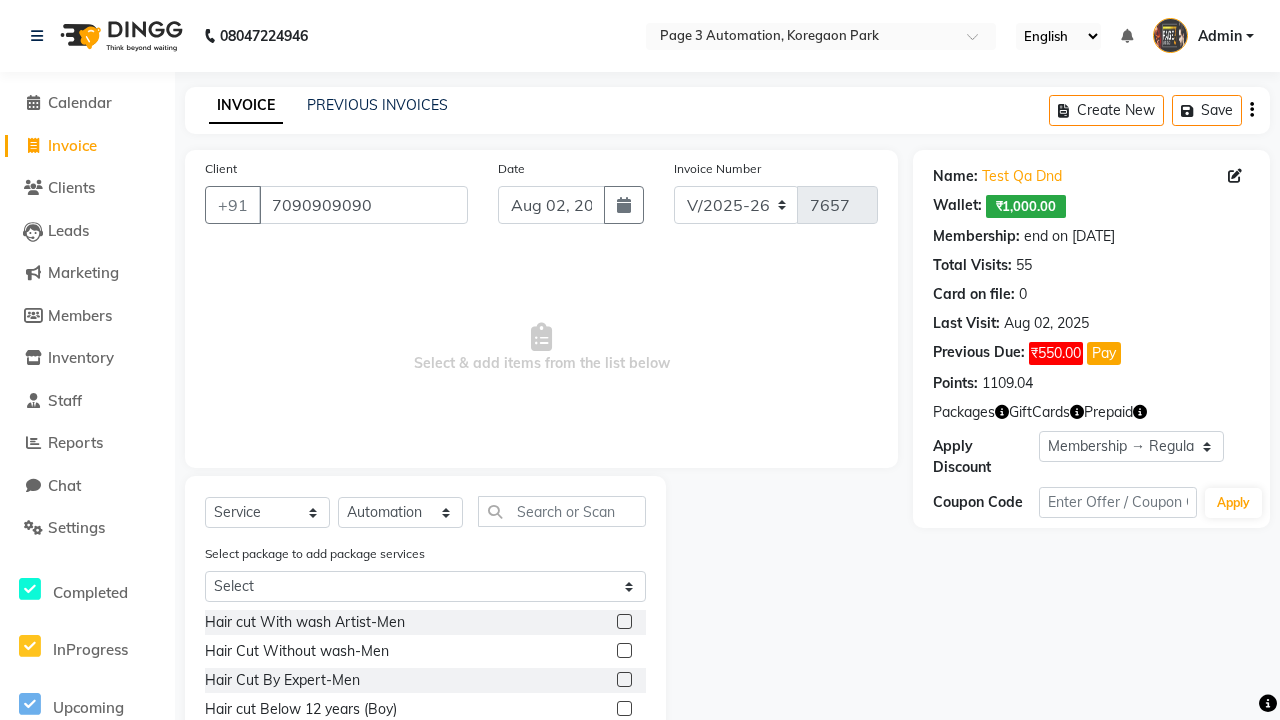 click 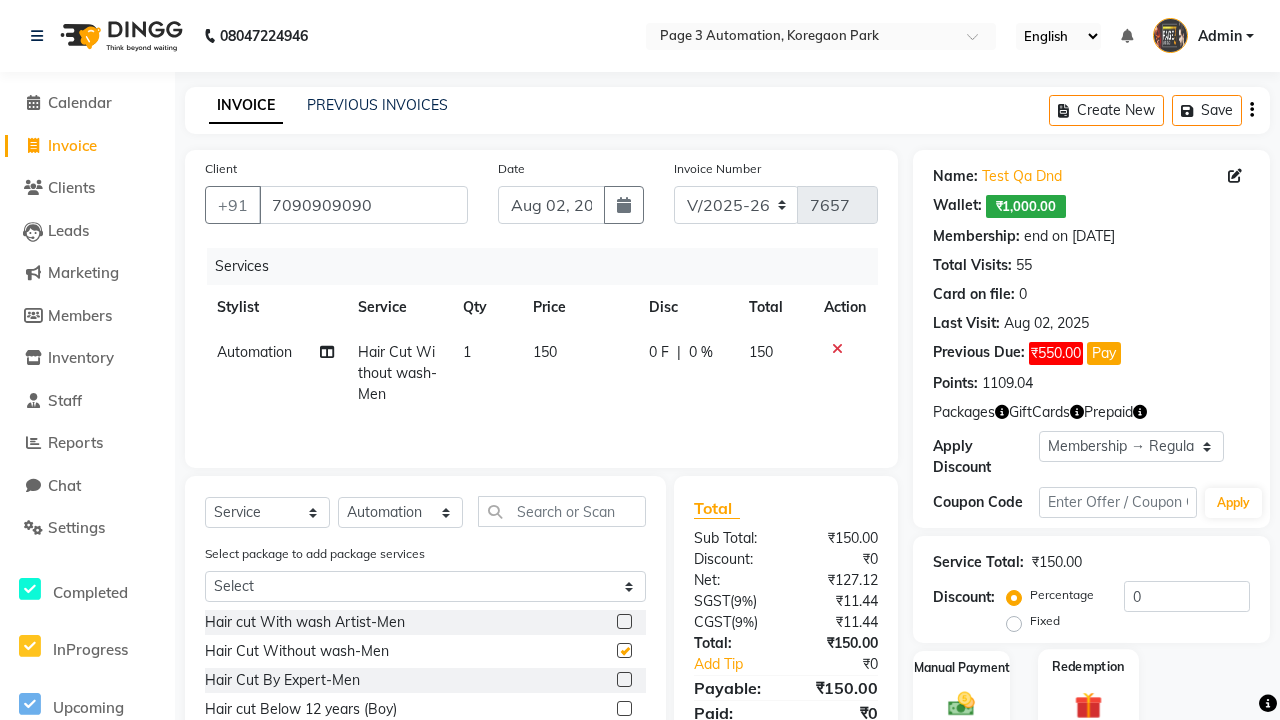click 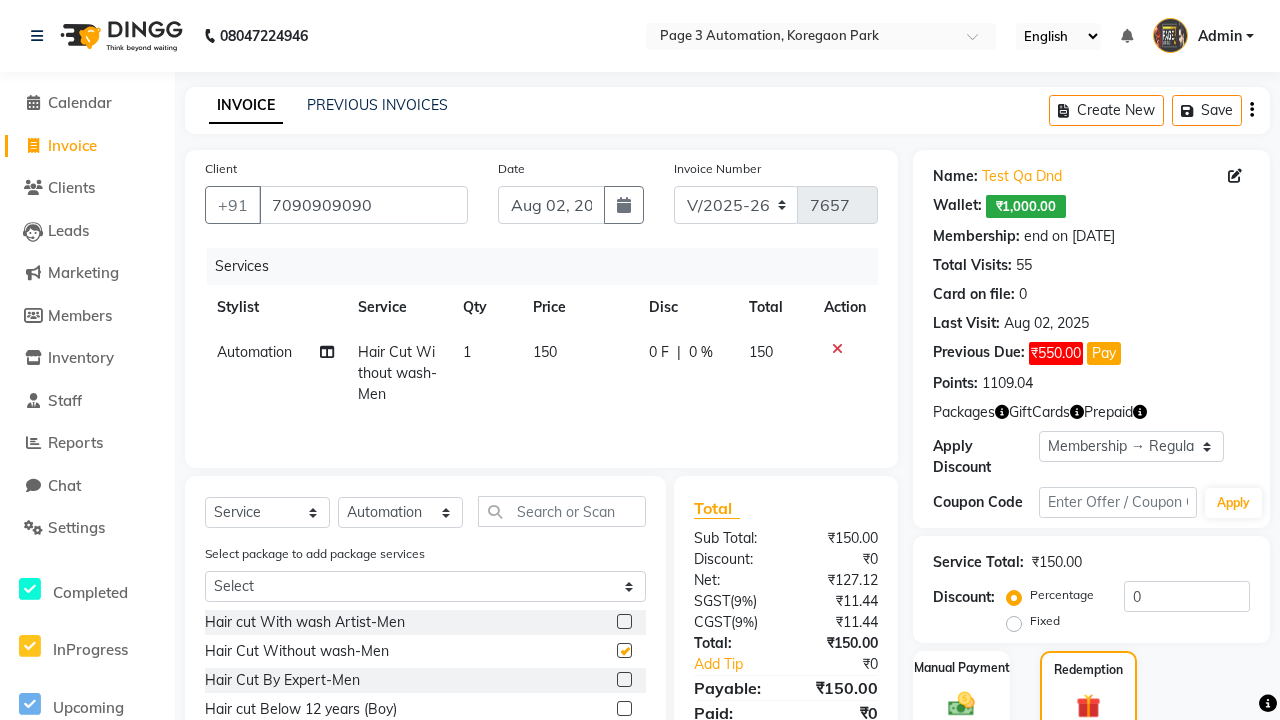 click on "Package  2" 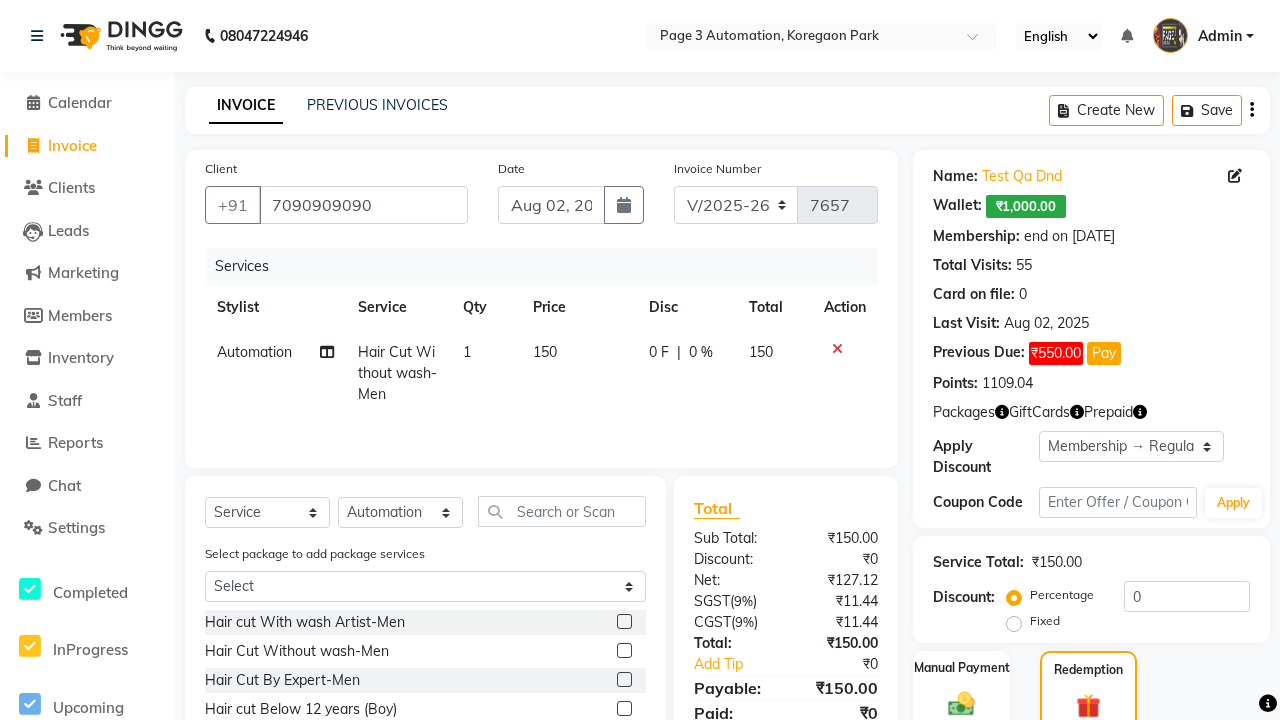 checkbox on "false" 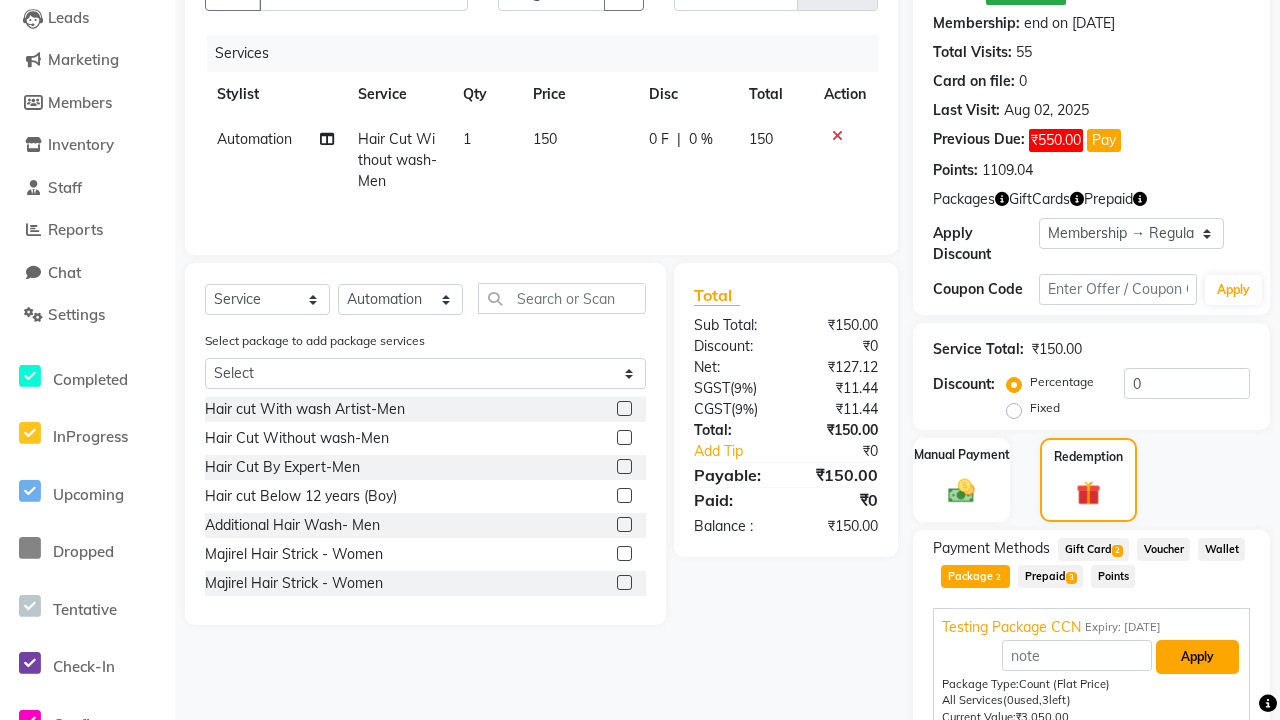 click on "Apply" at bounding box center [1197, 657] 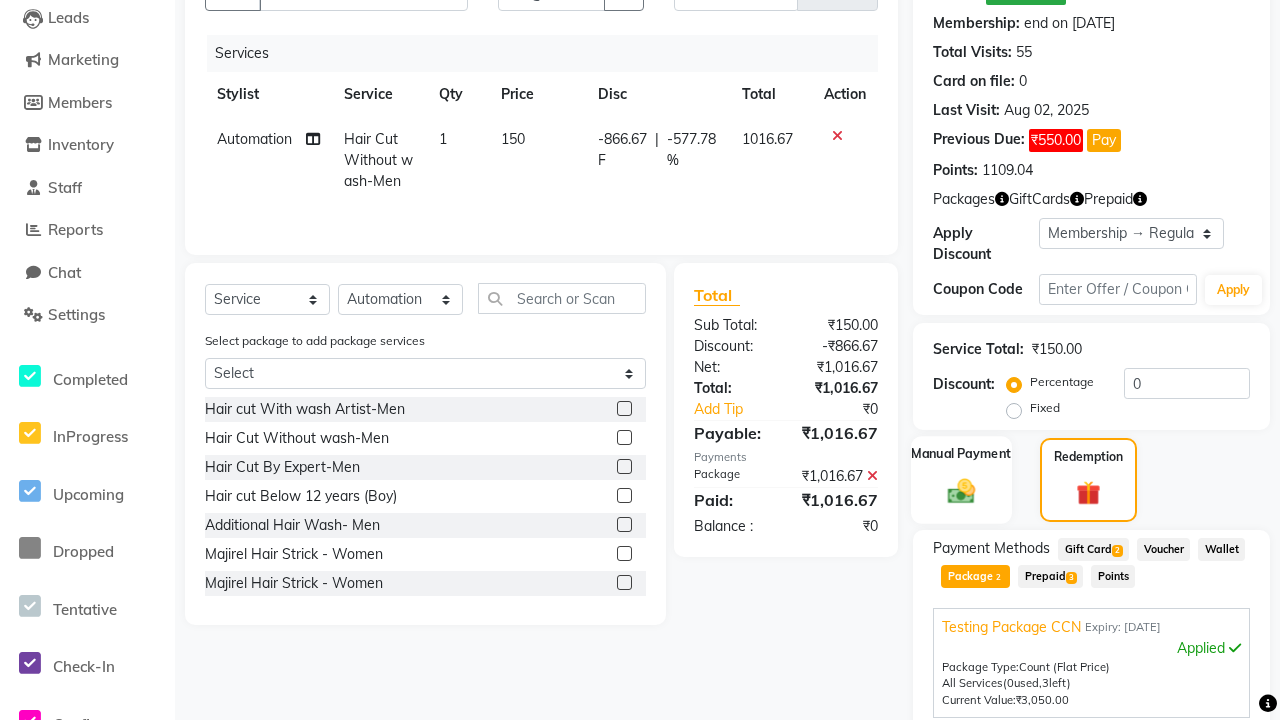 click 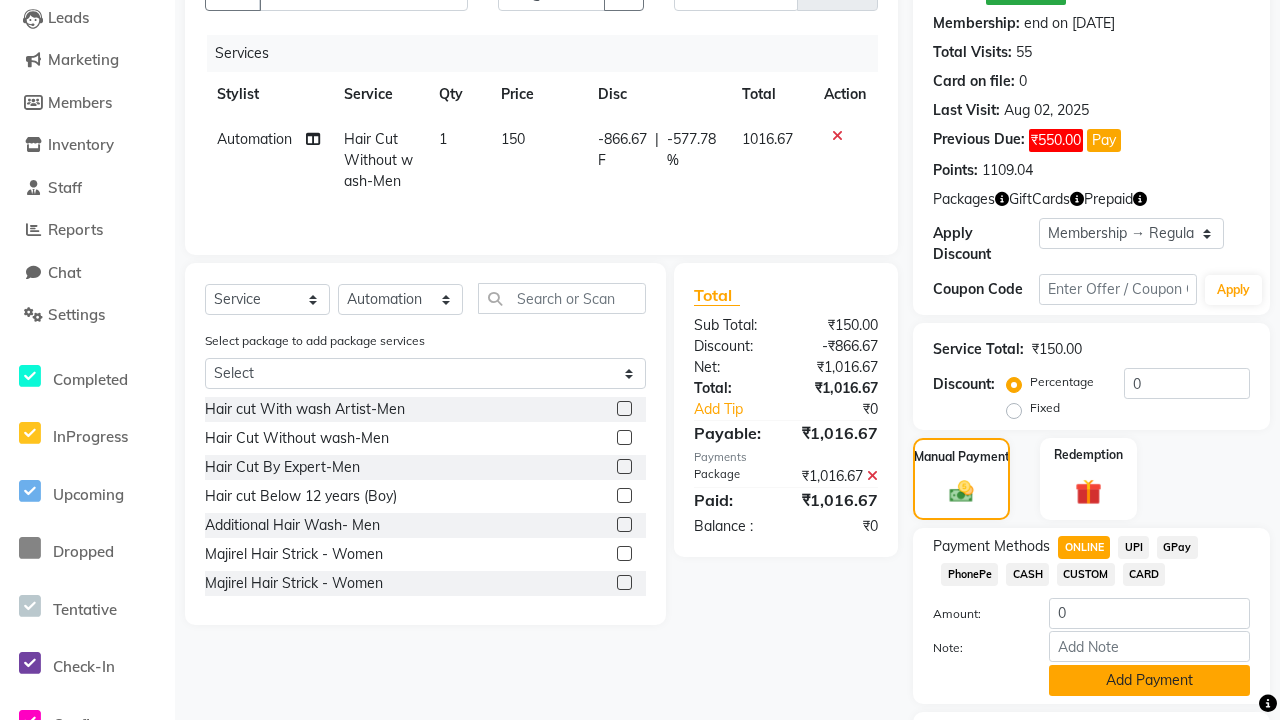 click on "Add Payment" 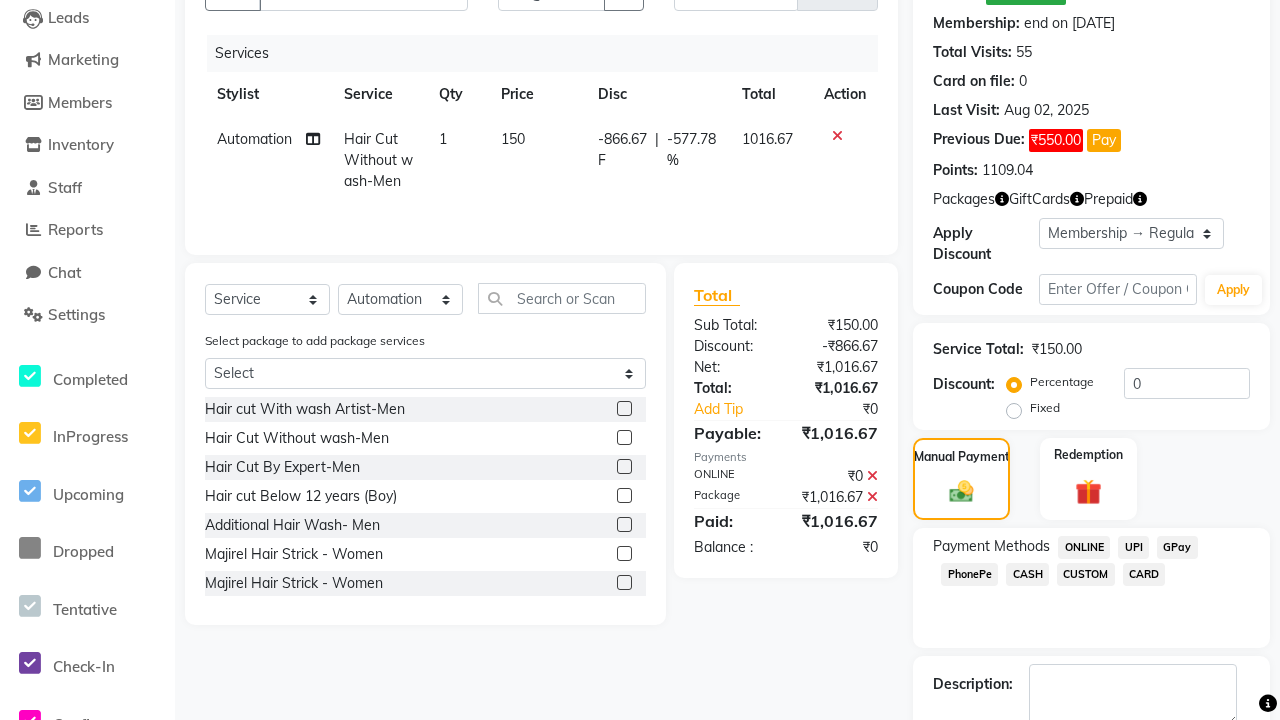 click 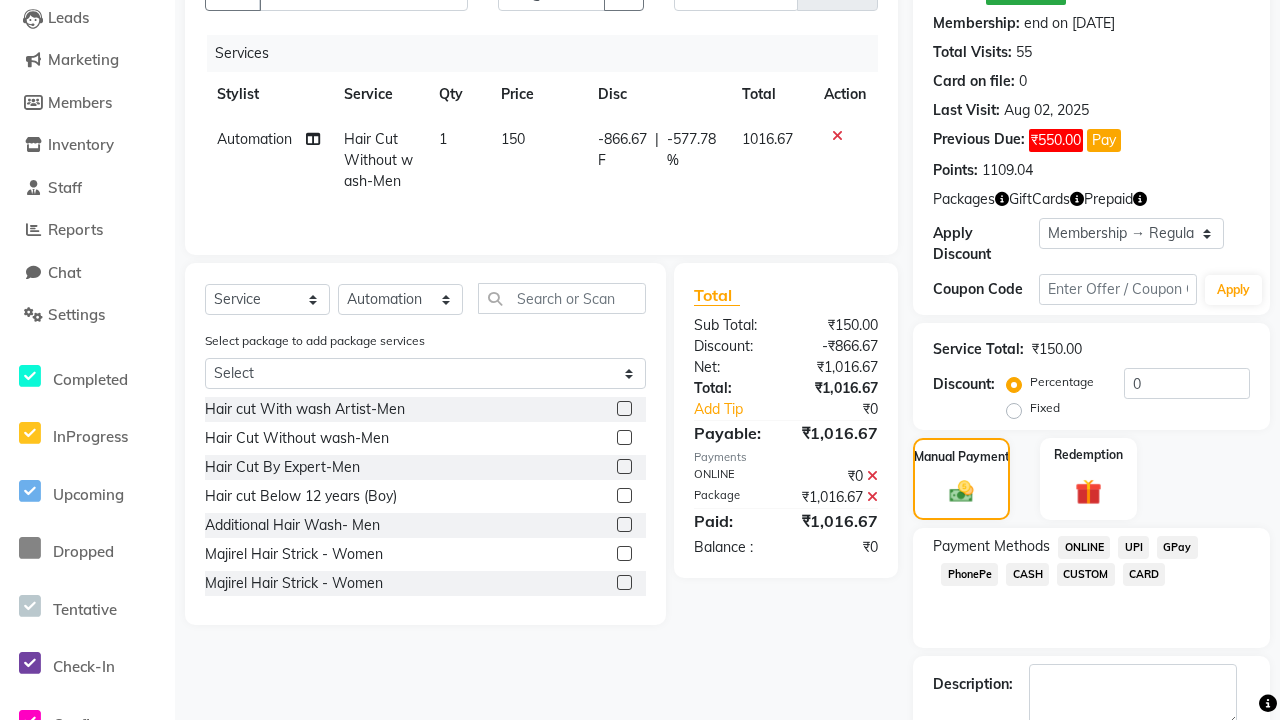 click at bounding box center (1031, 754) 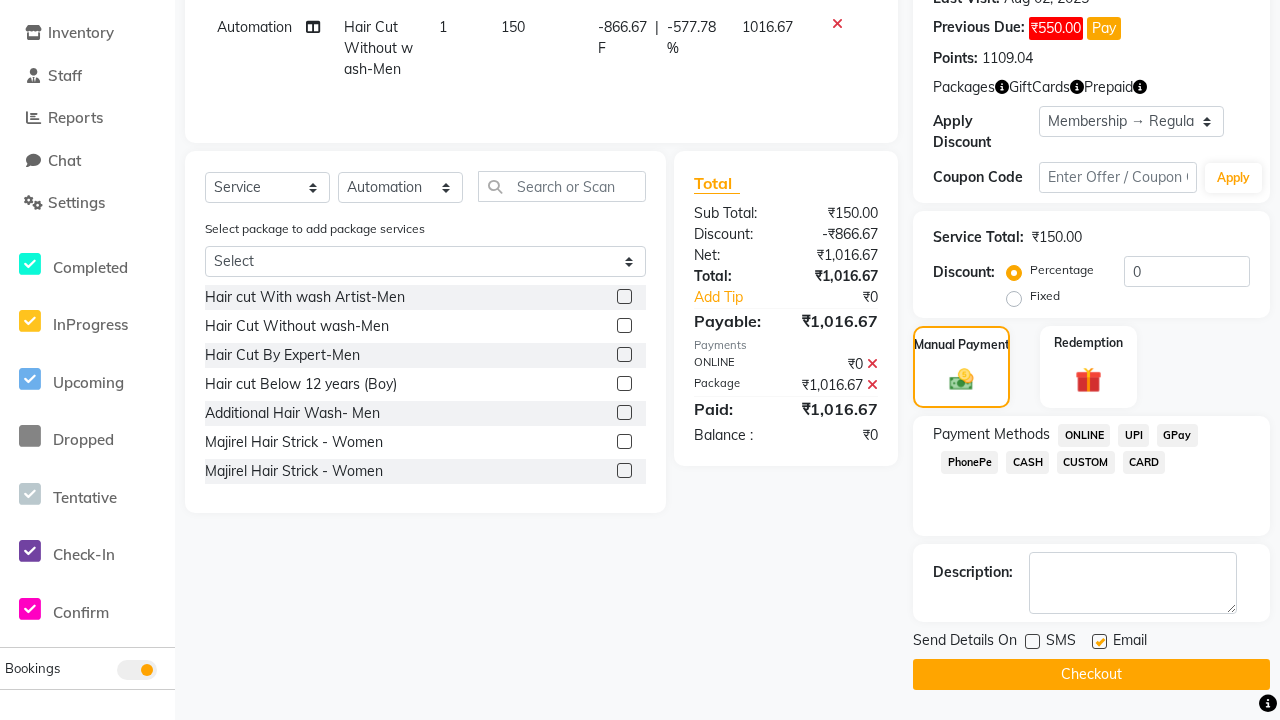 click 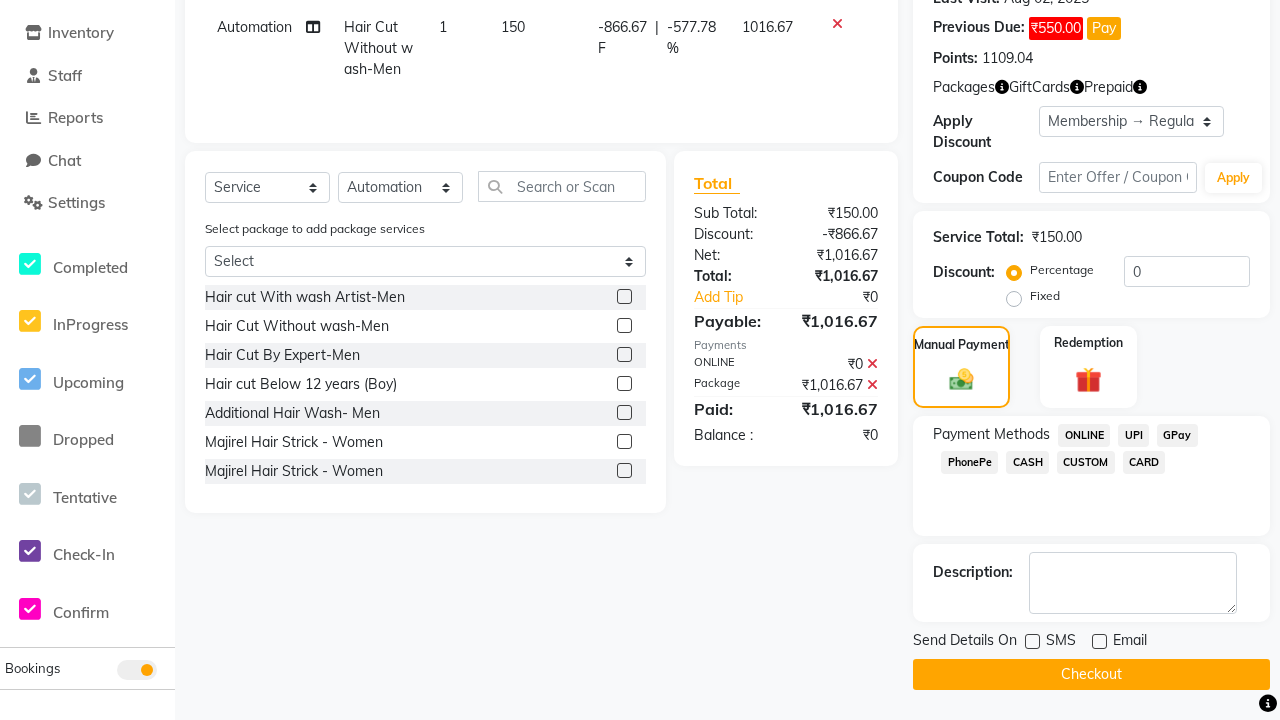 click on "Checkout" 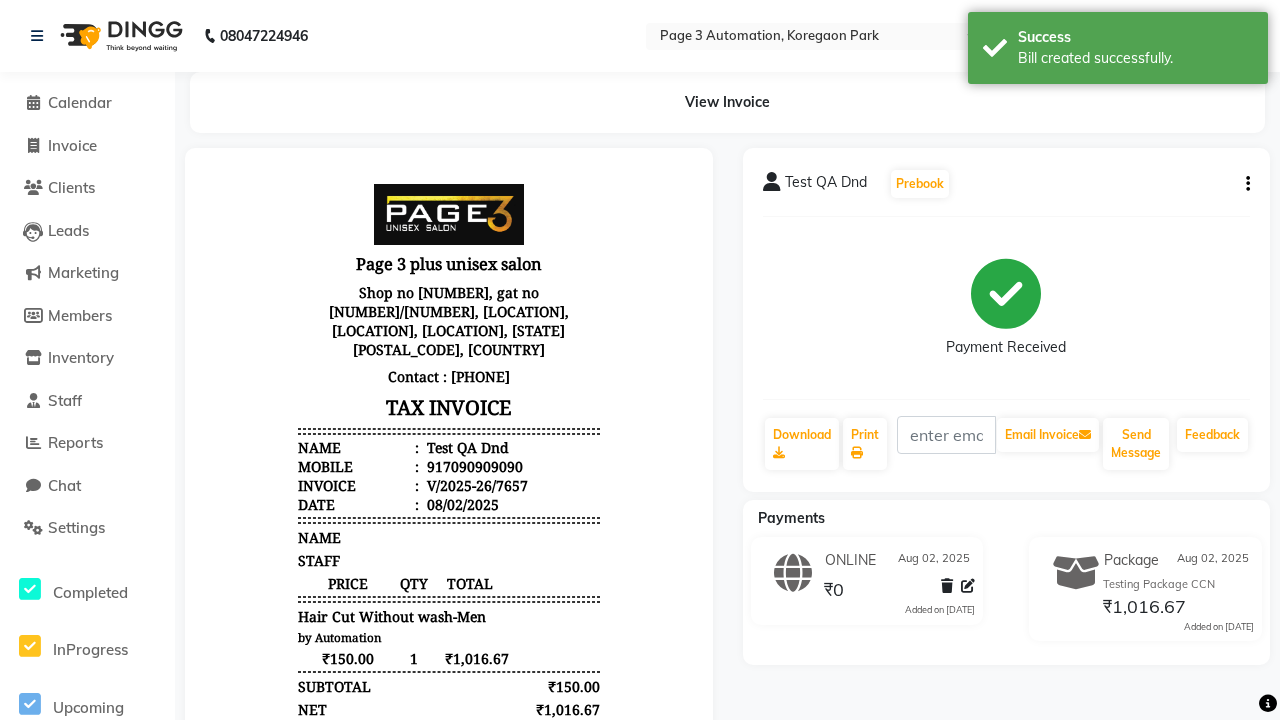 scroll, scrollTop: 0, scrollLeft: 0, axis: both 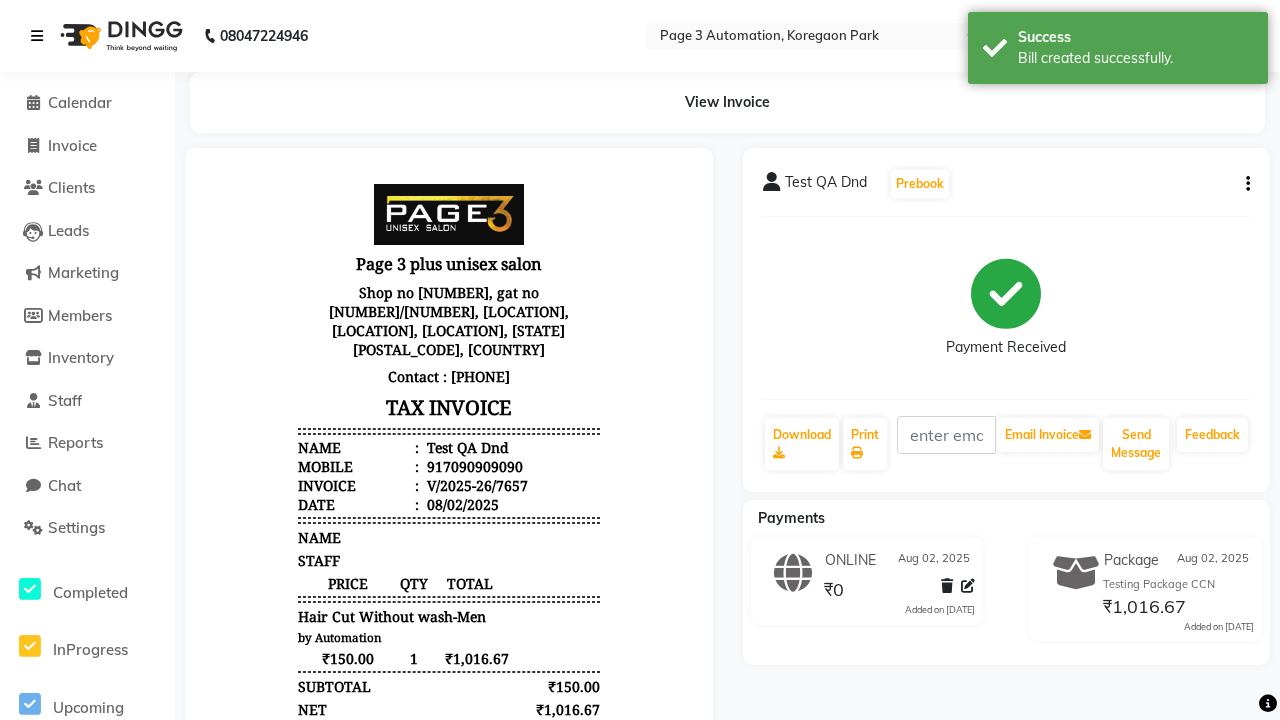 click on "Bill created successfully." at bounding box center (1135, 58) 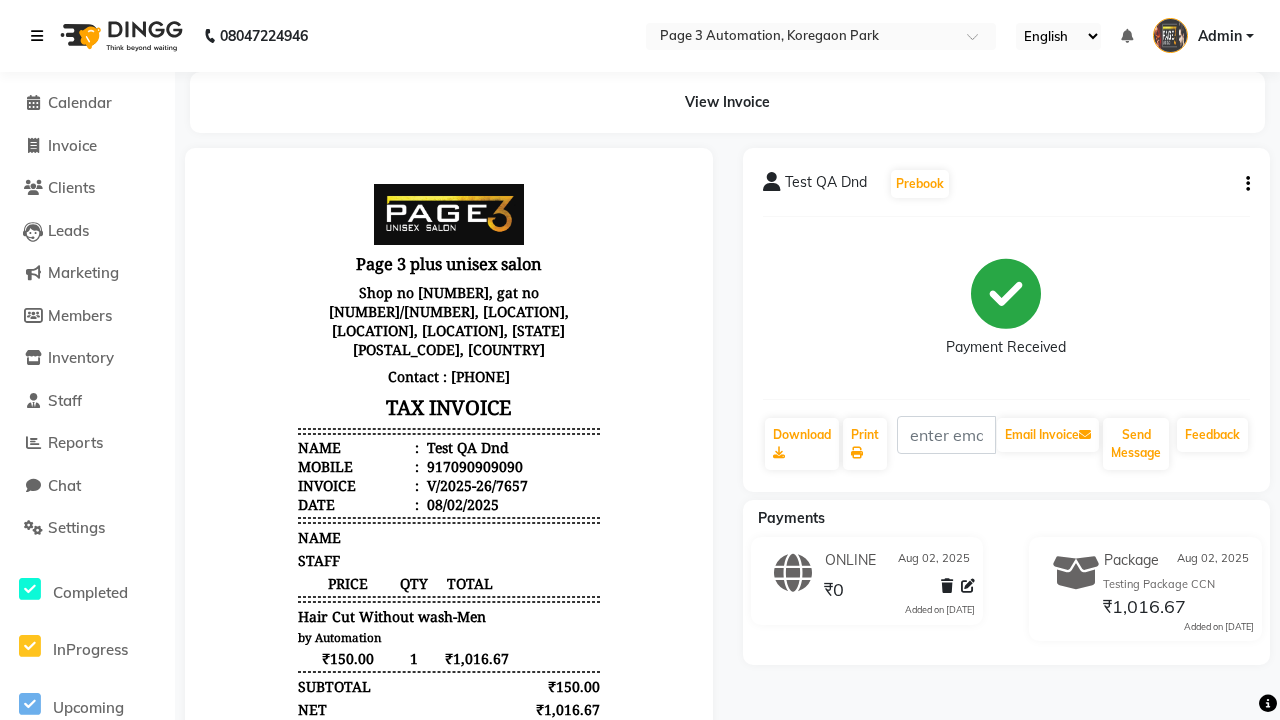 click at bounding box center (37, 36) 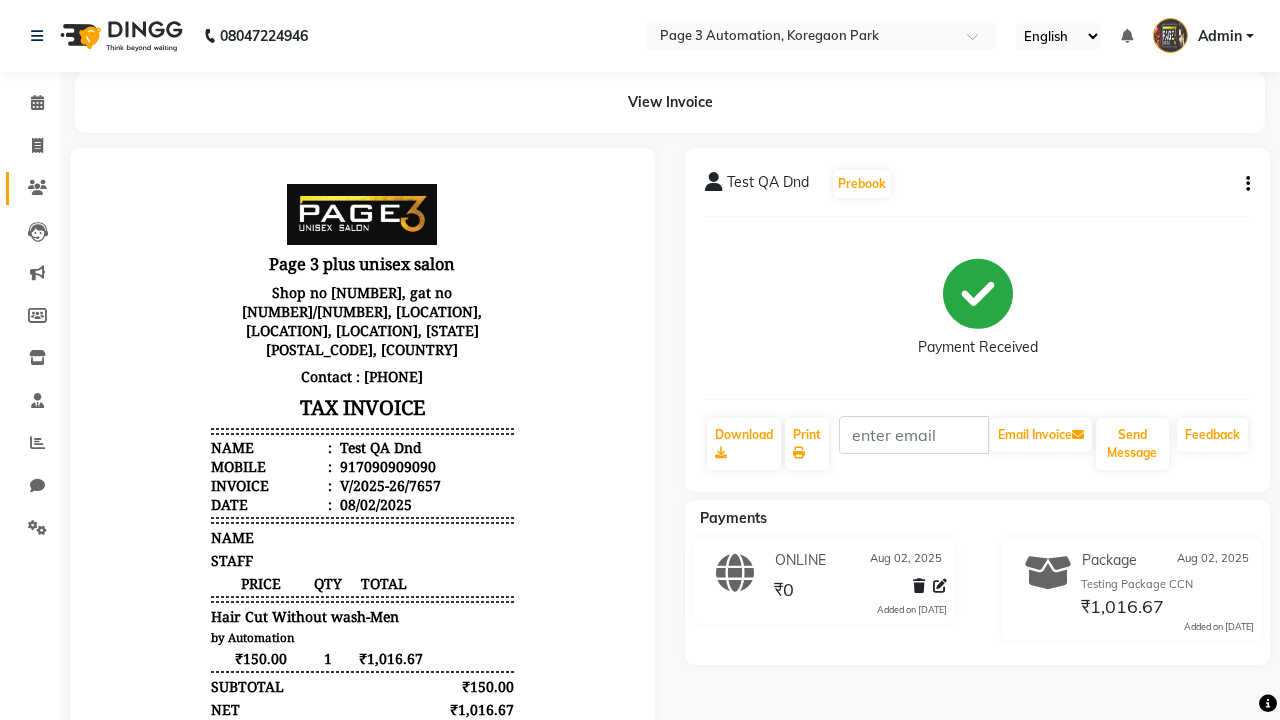 click 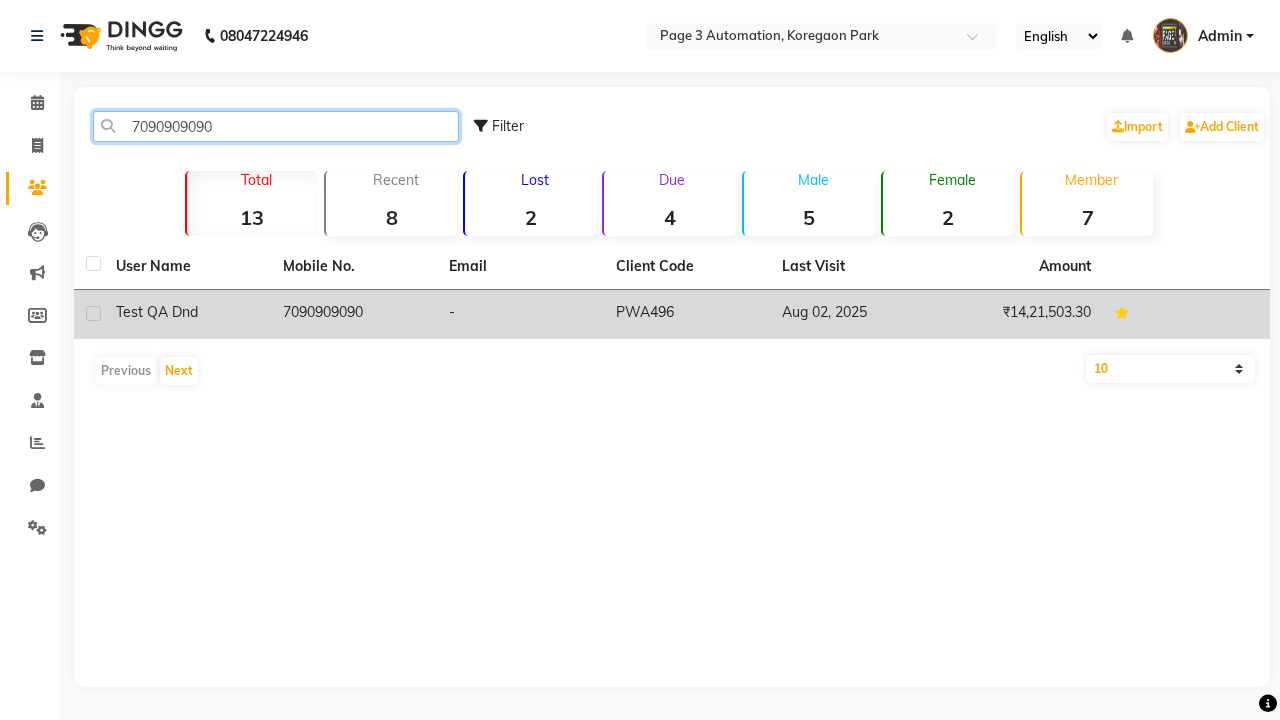 type on "7090909090" 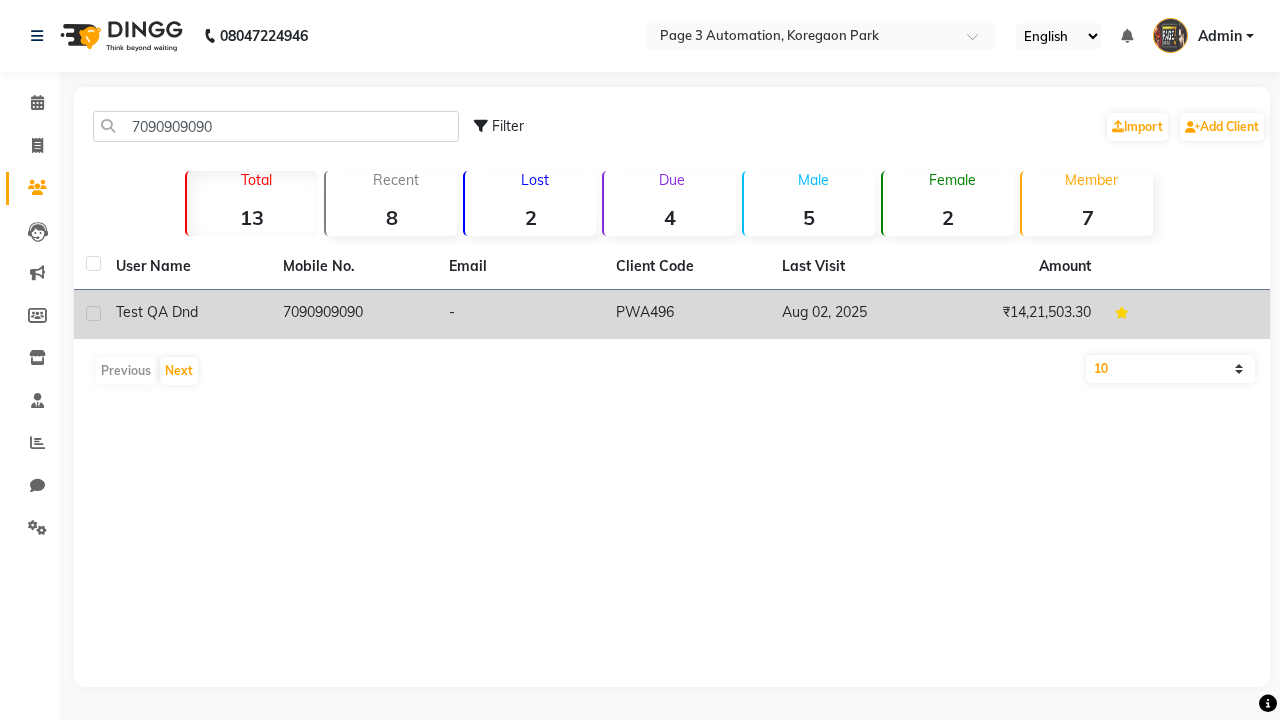 click on "7090909090" 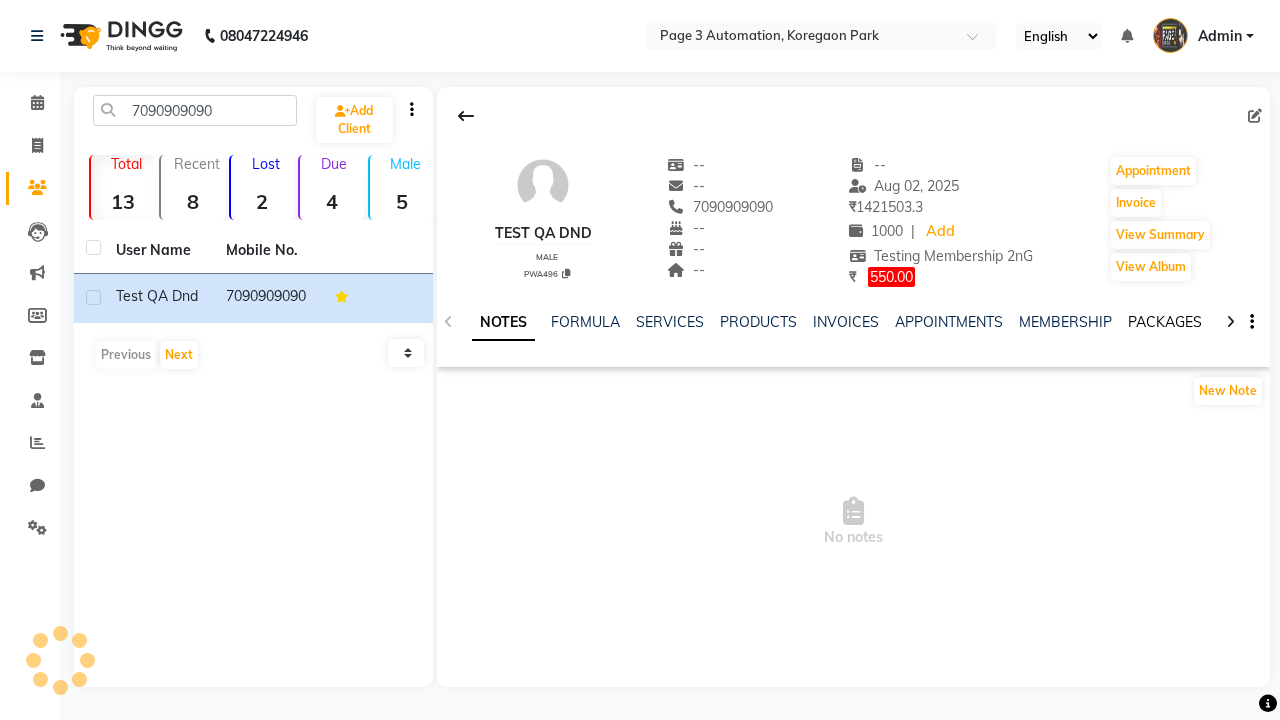 click on "PACKAGES" 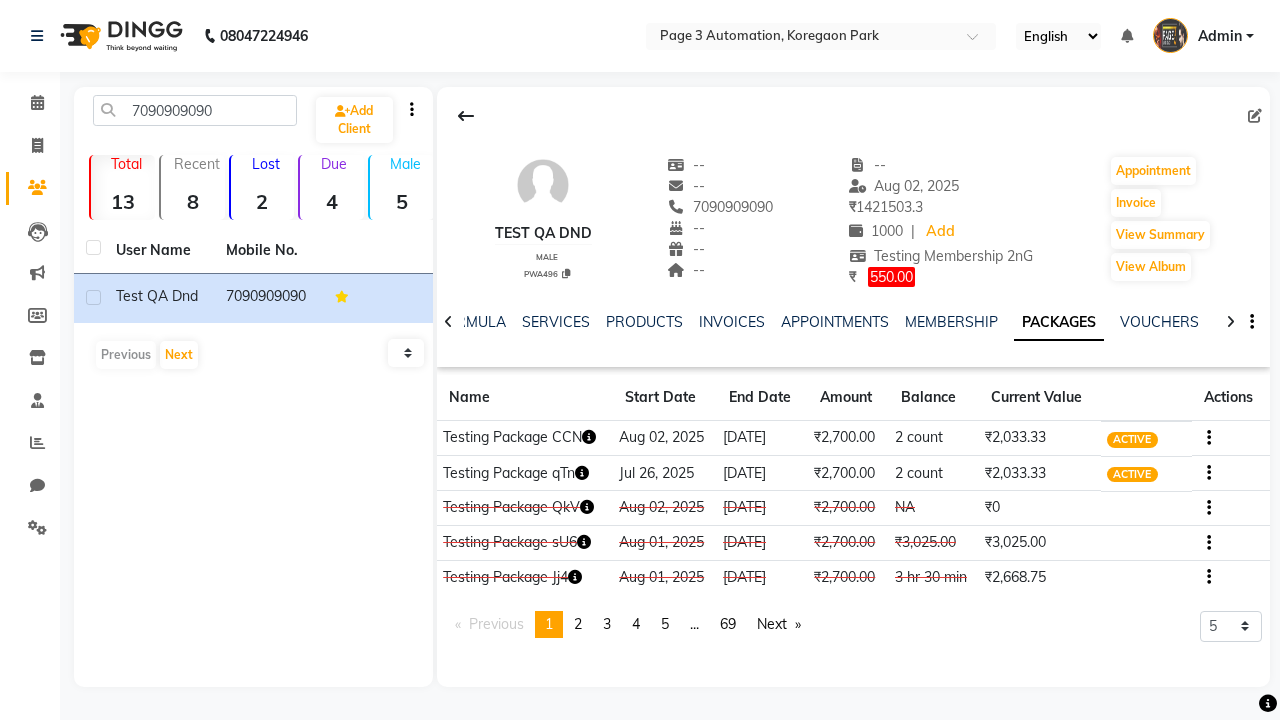 click 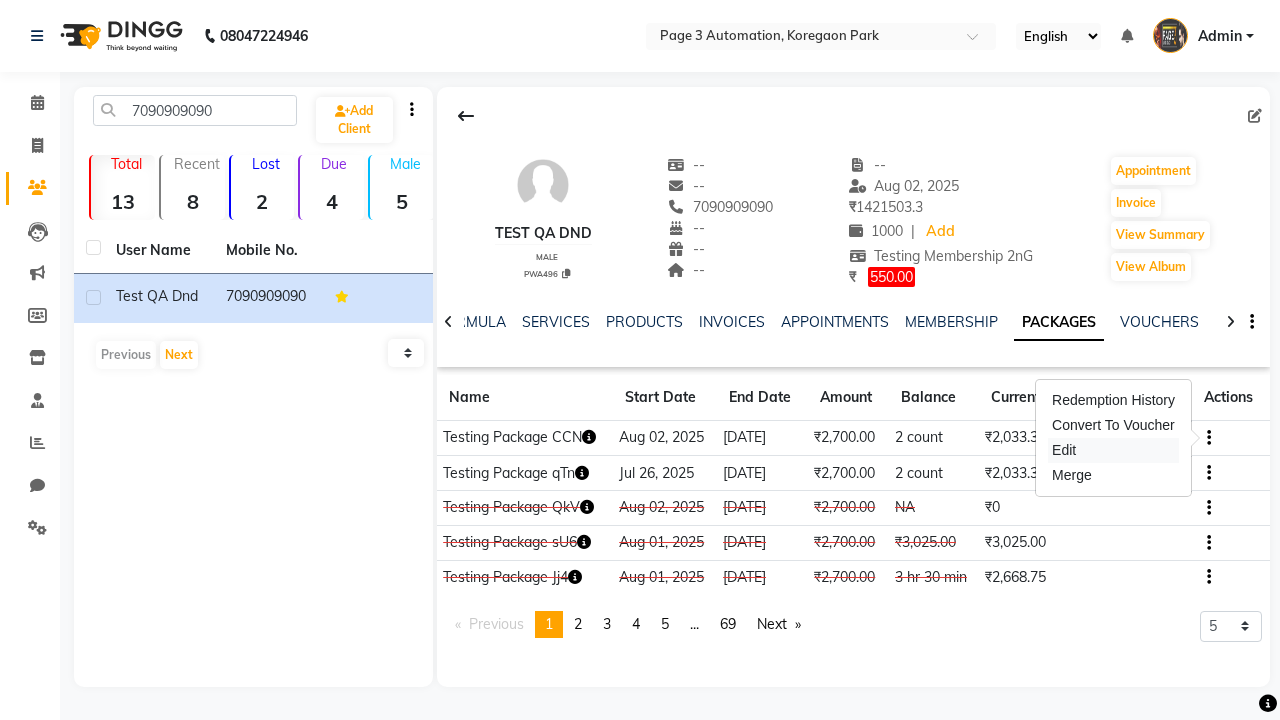 click on "Edit" at bounding box center [1113, 450] 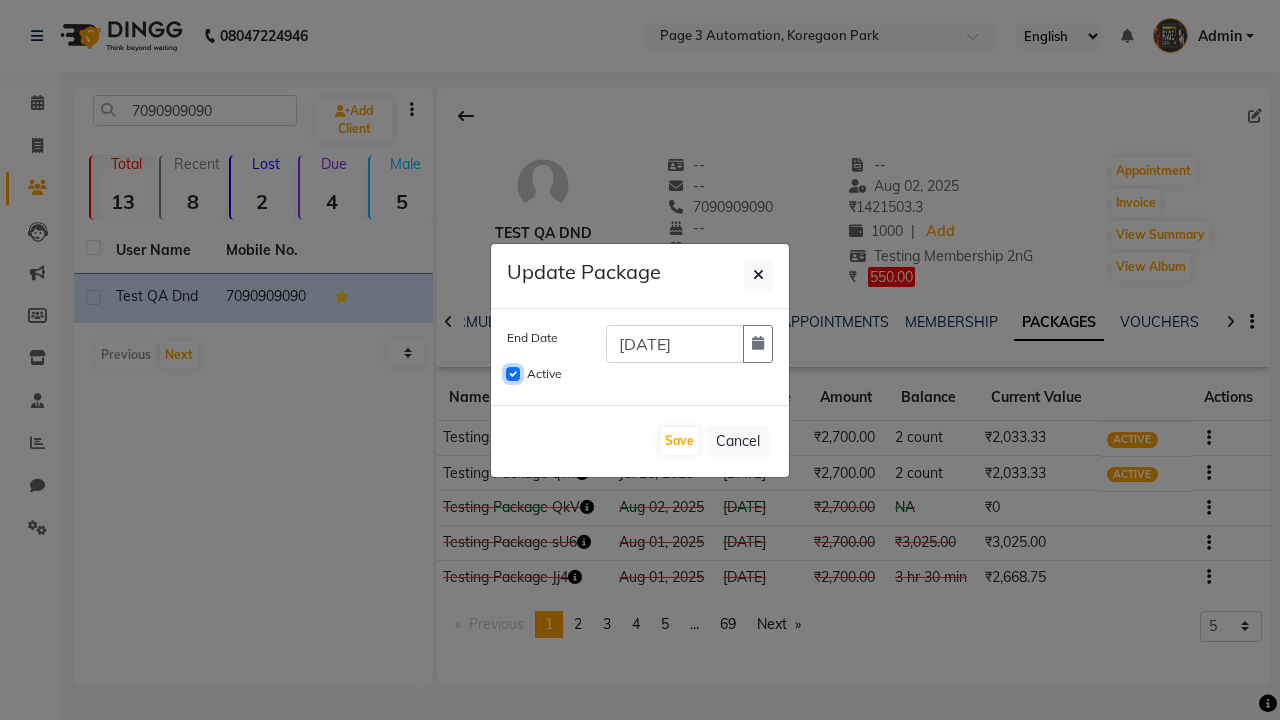 click on "Active" at bounding box center (513, 374) 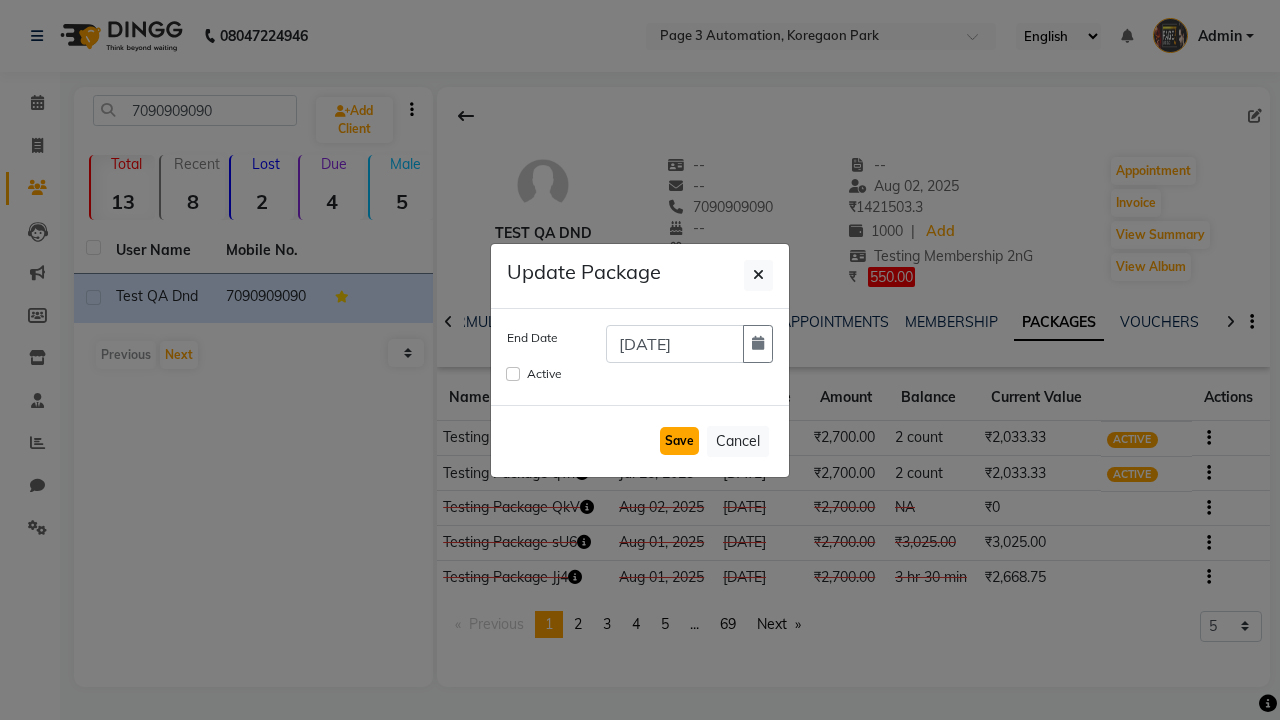 click on "Save" 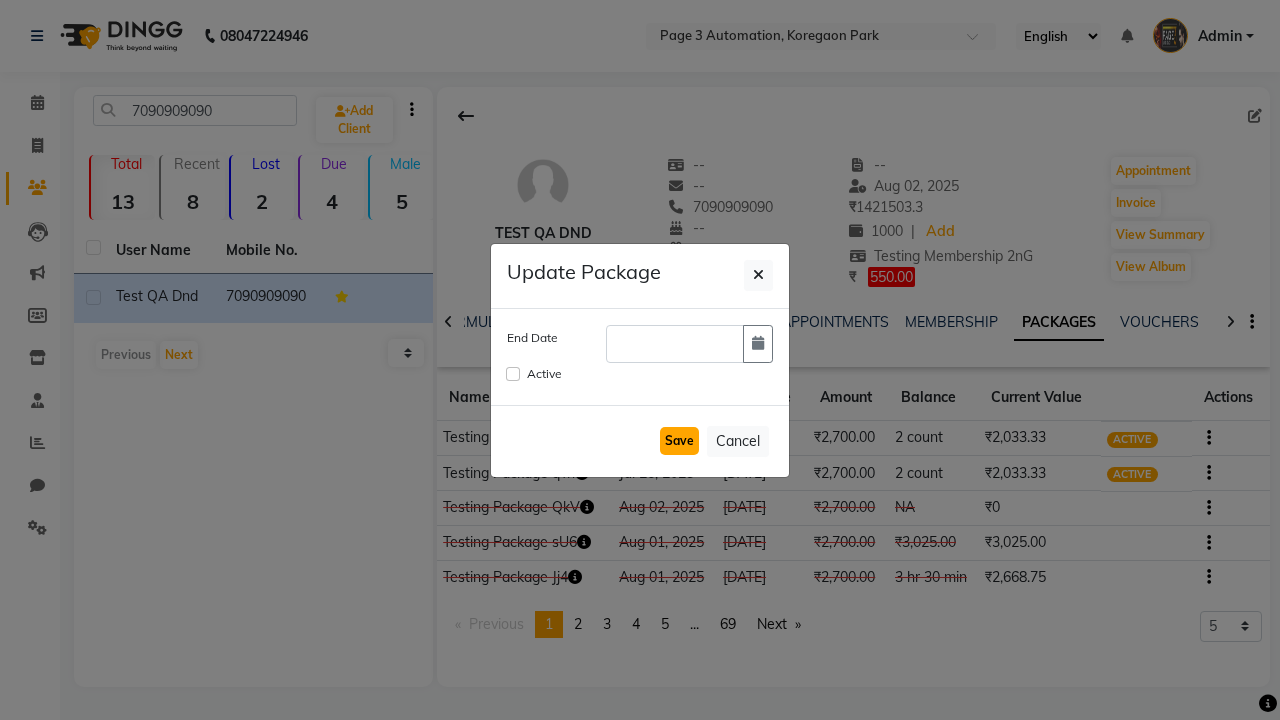 checkbox on "false" 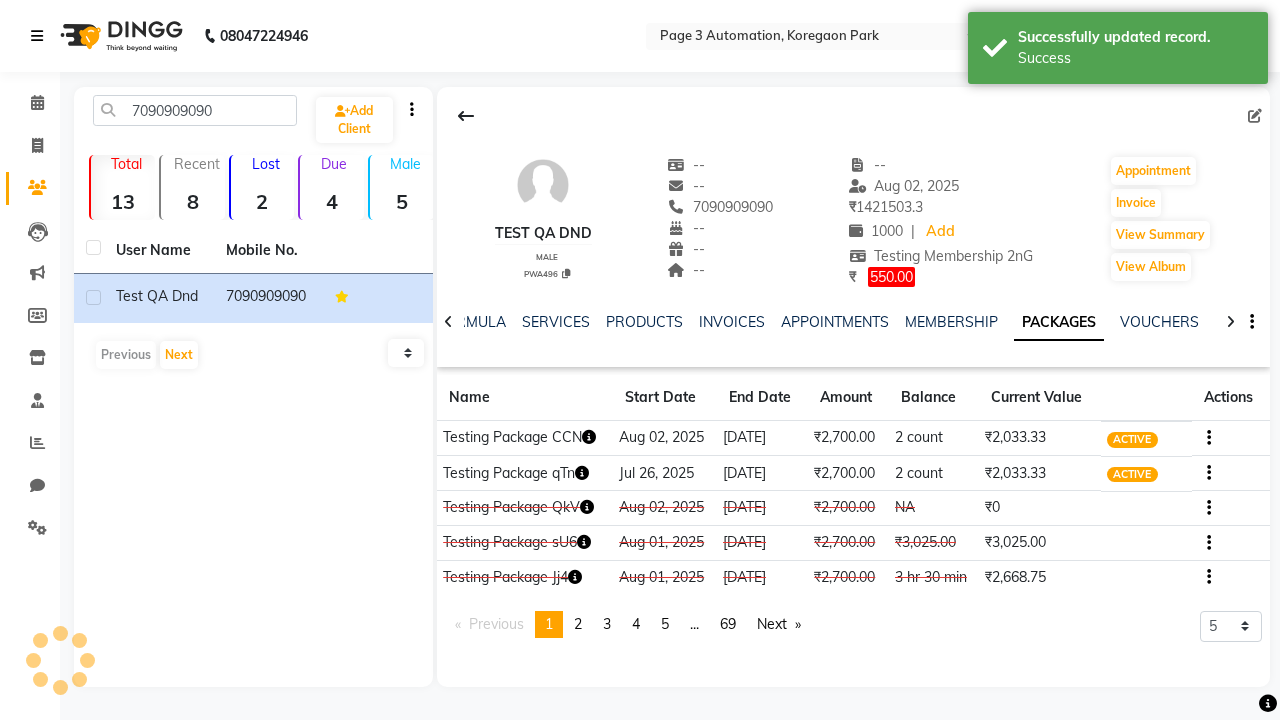 click on "Success" at bounding box center (1135, 58) 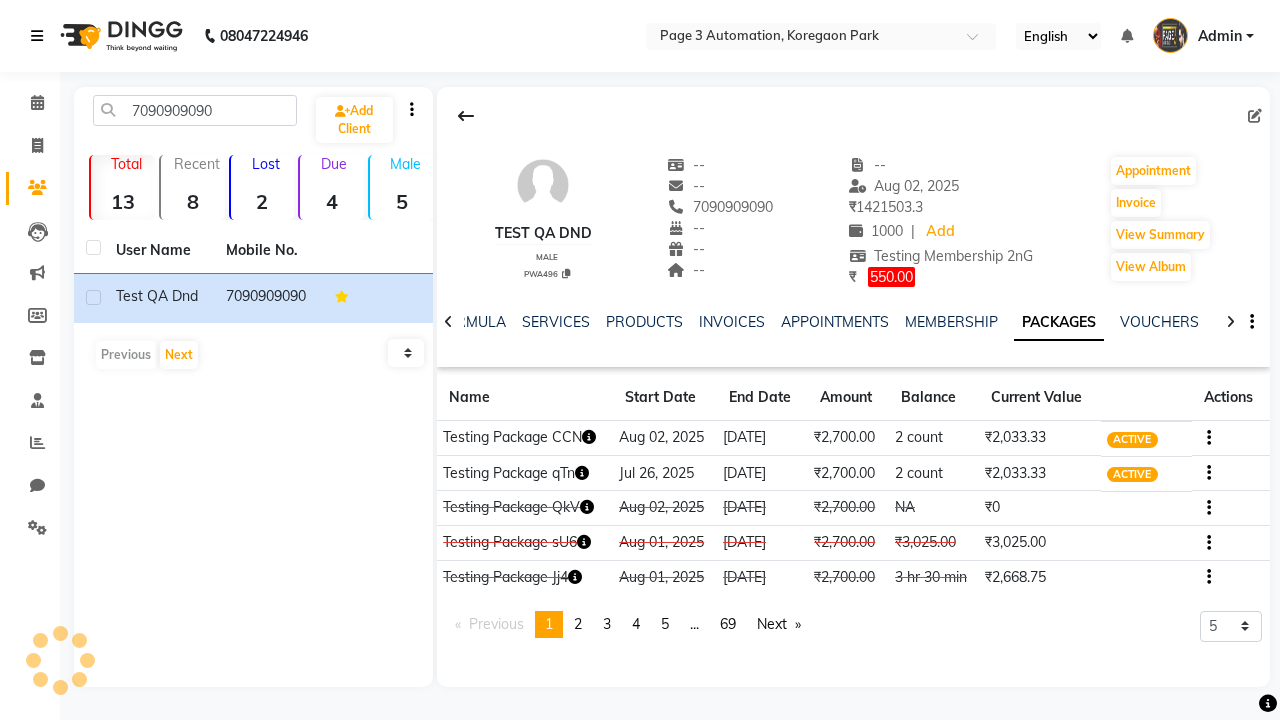 click at bounding box center (37, 36) 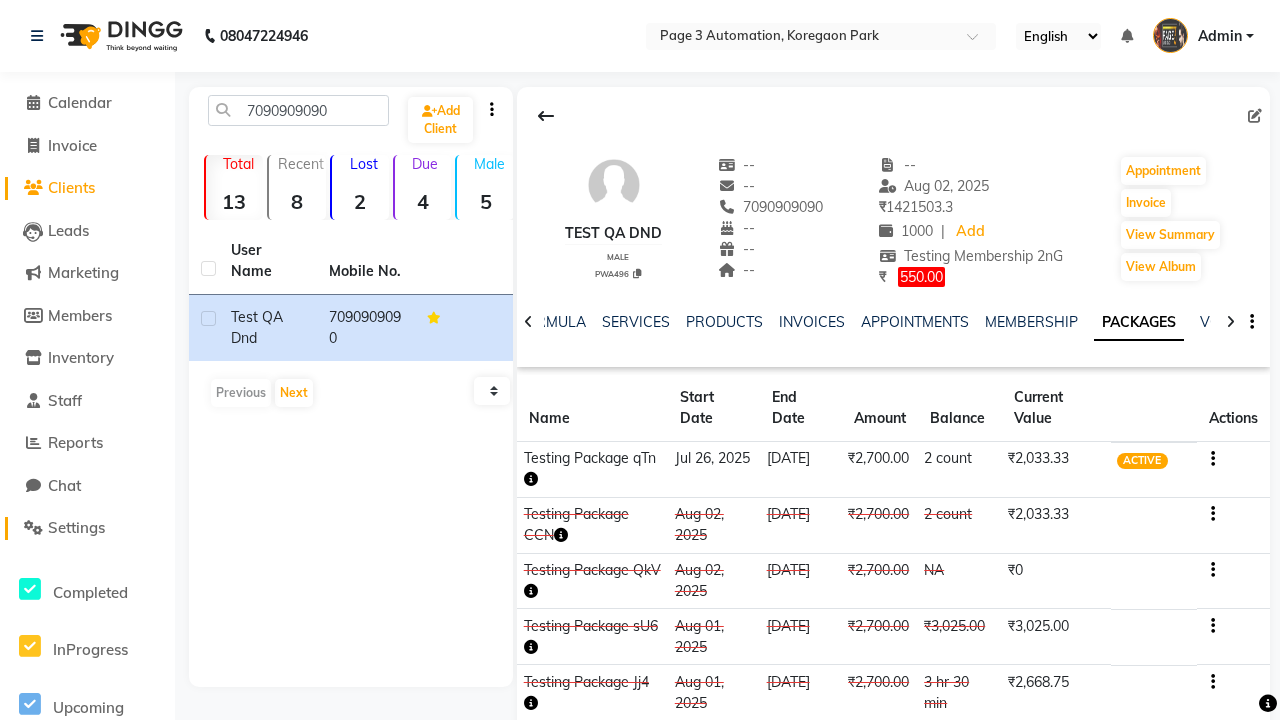 click on "Settings" 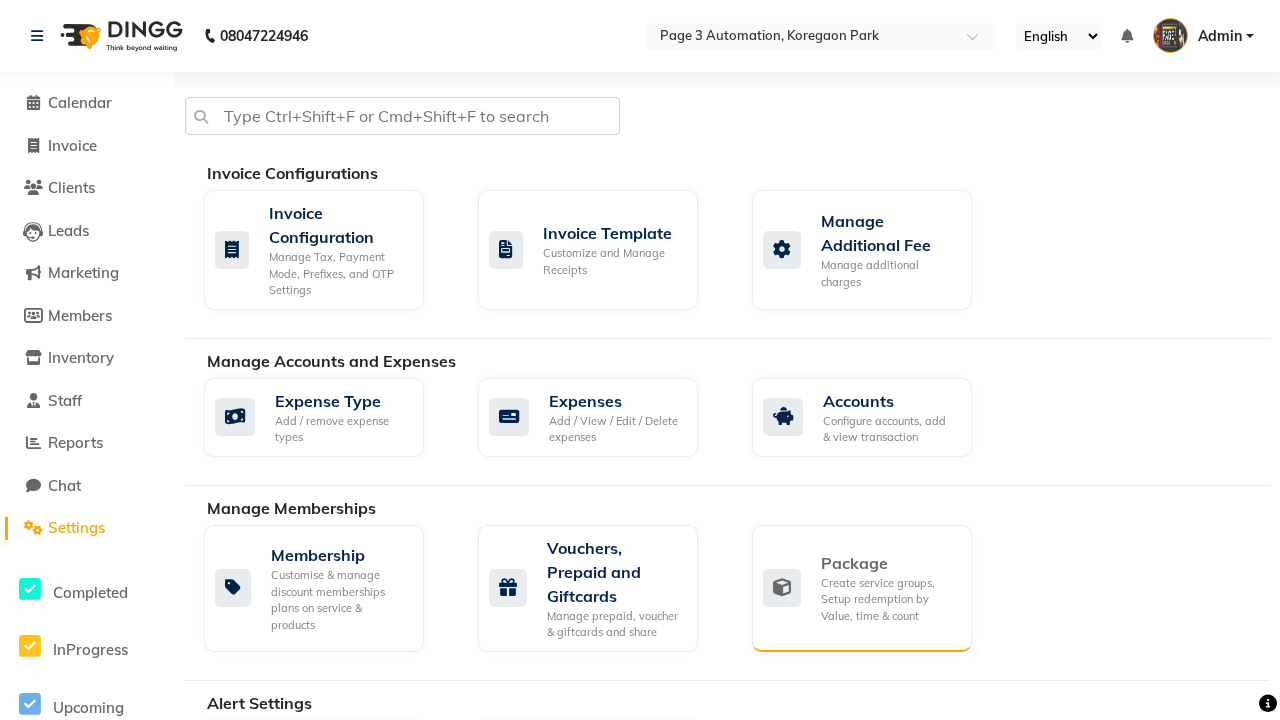 click on "Package" 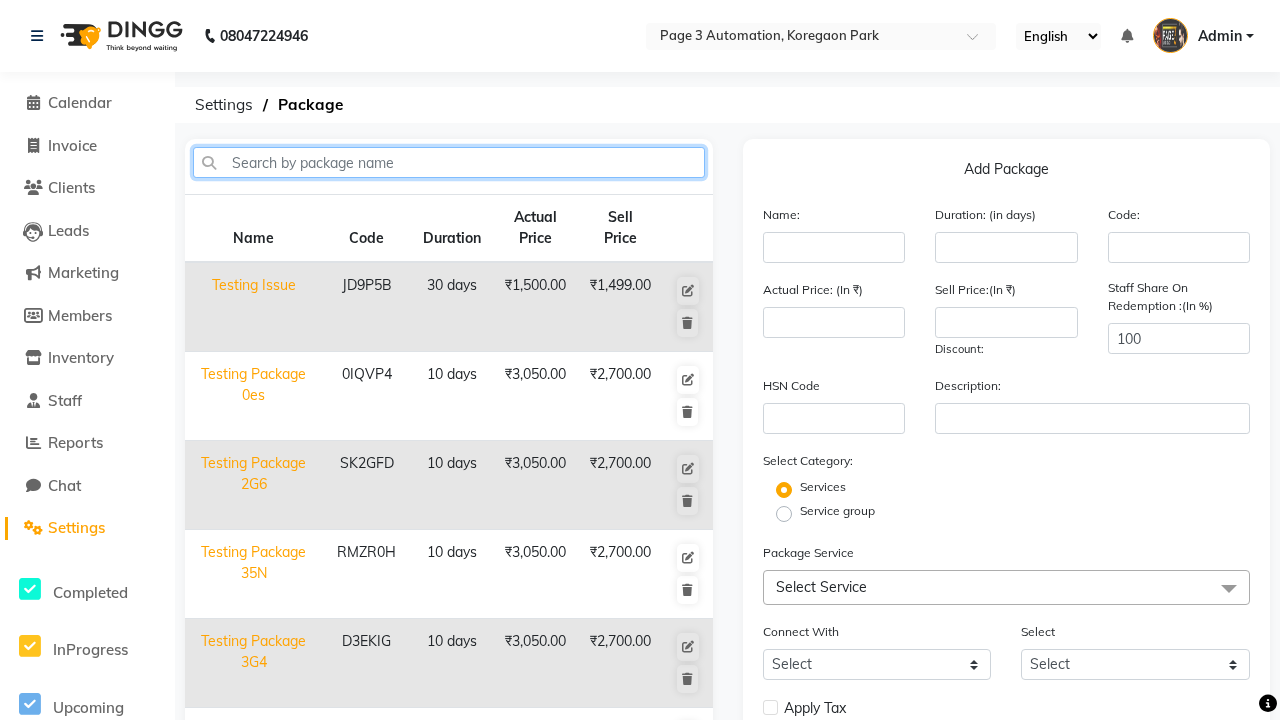 type on "Testing Package CCN" 